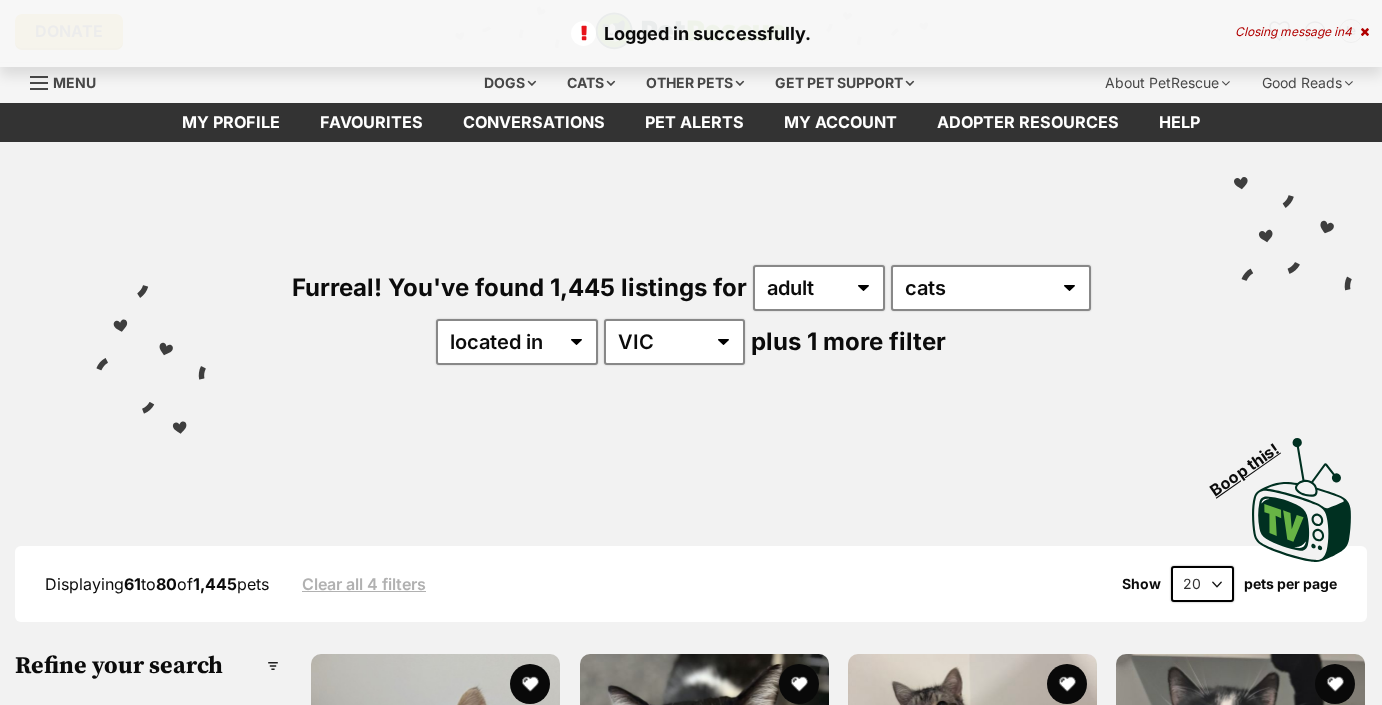 scroll, scrollTop: 0, scrollLeft: 0, axis: both 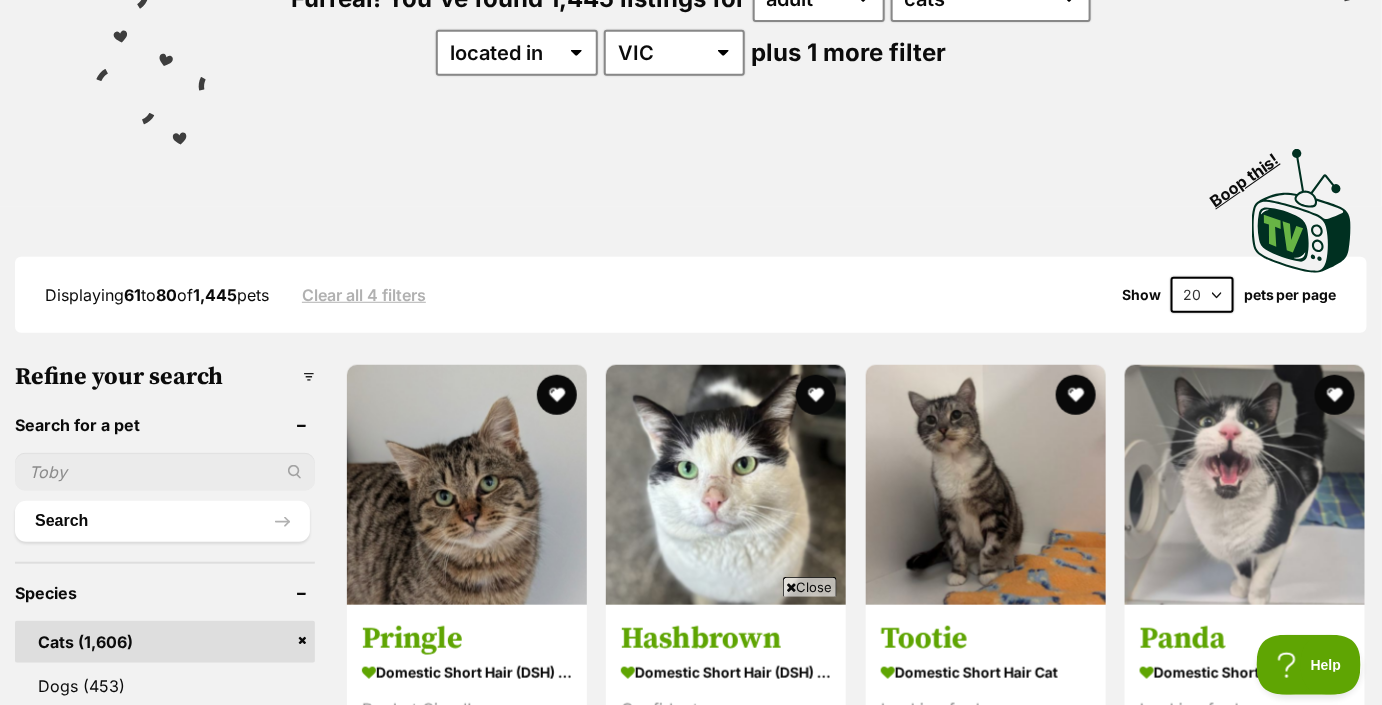 click at bounding box center [165, 472] 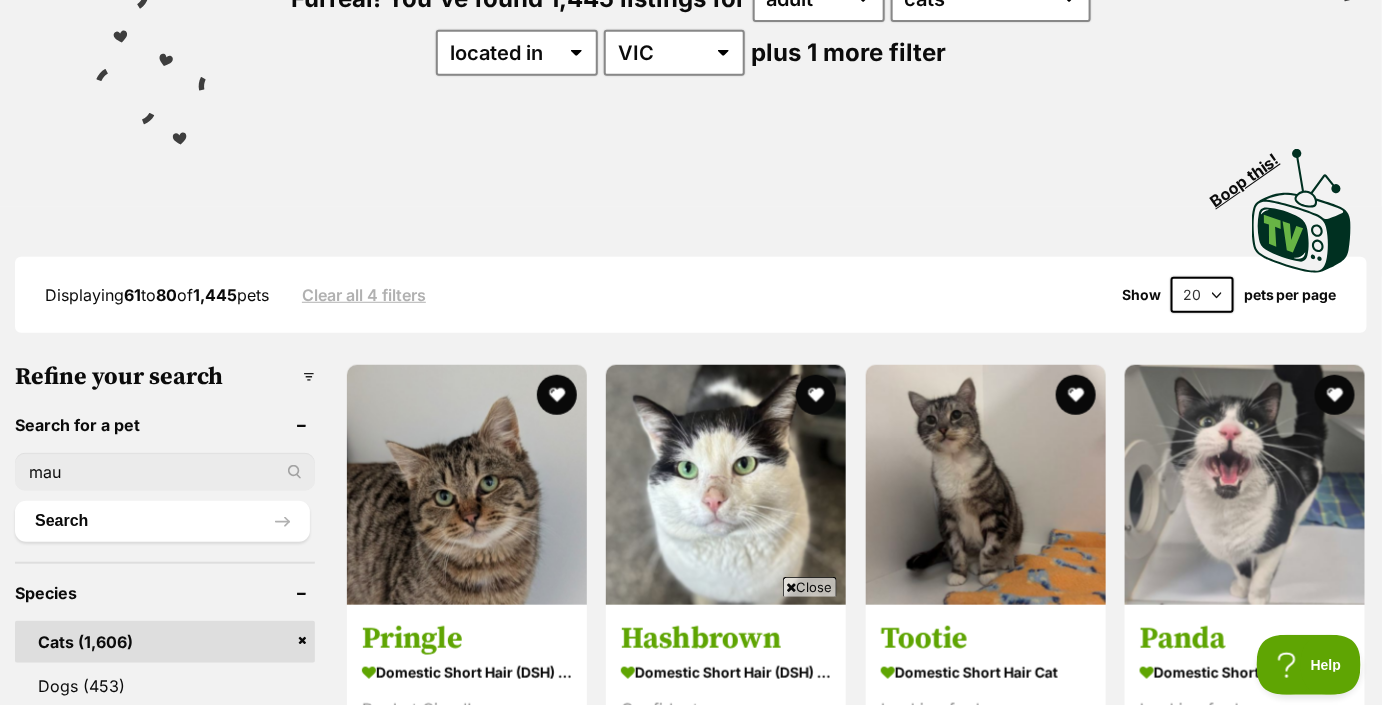 type on "mau" 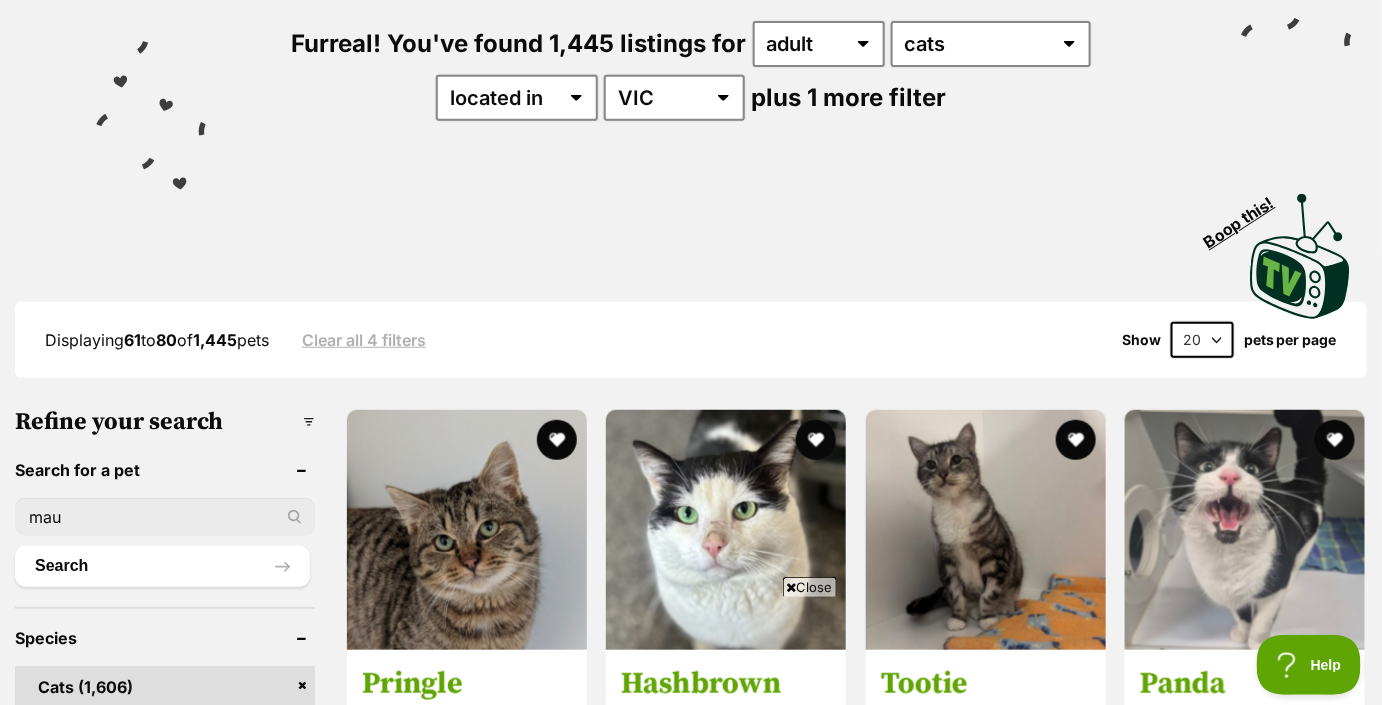scroll, scrollTop: 243, scrollLeft: 0, axis: vertical 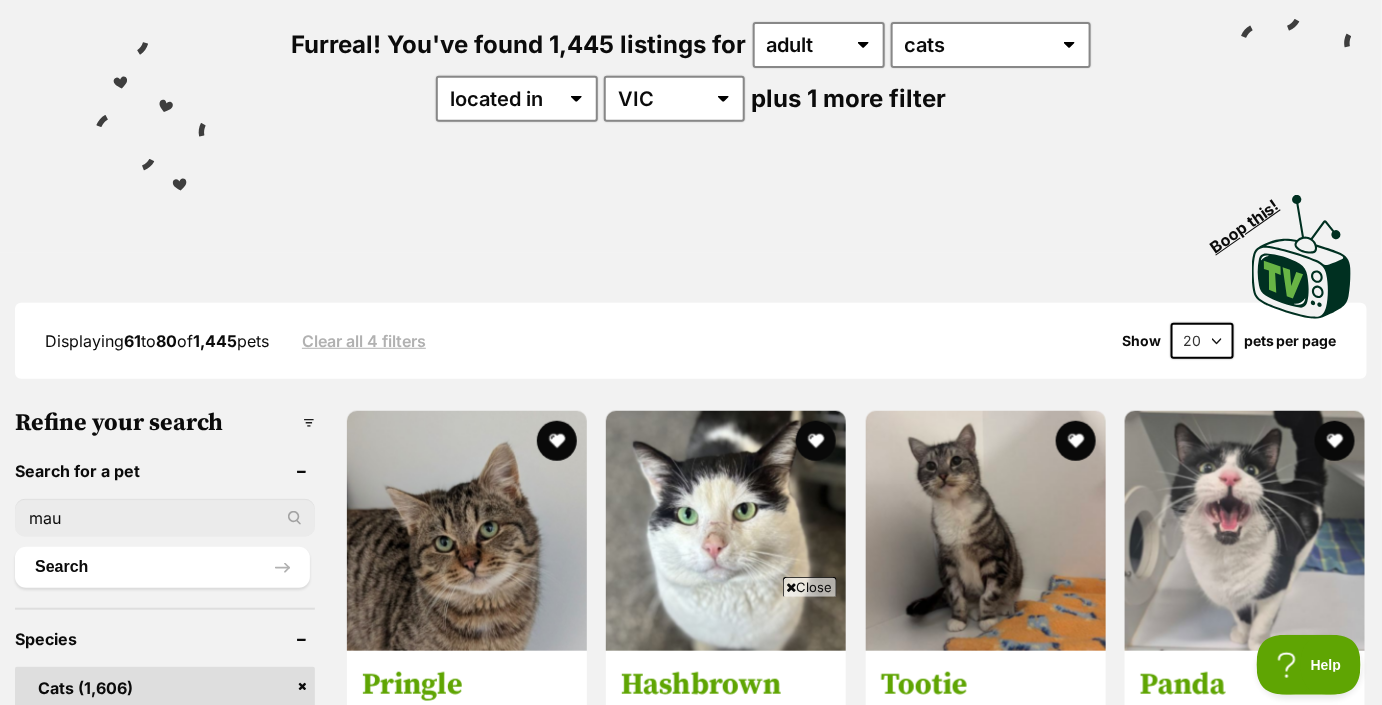click on "20 40 60" at bounding box center (1202, 341) 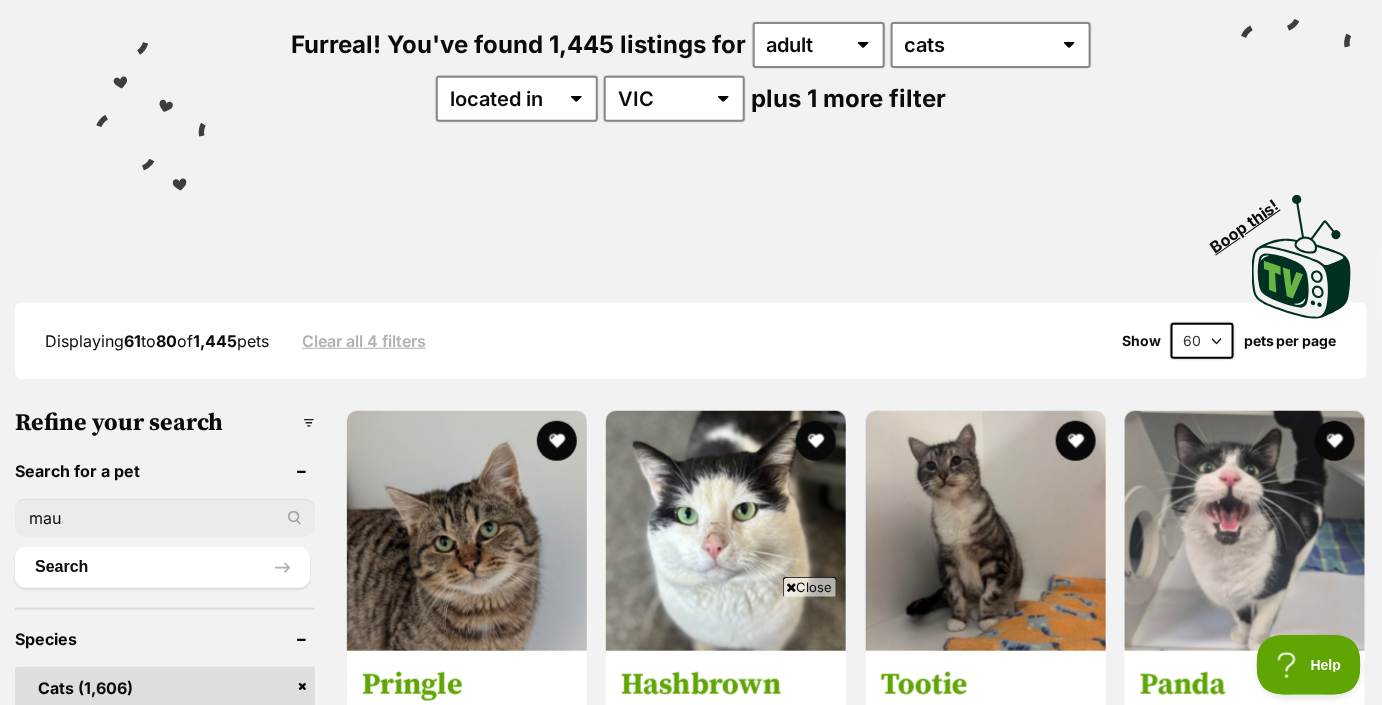click on "20 40 60" at bounding box center [1202, 341] 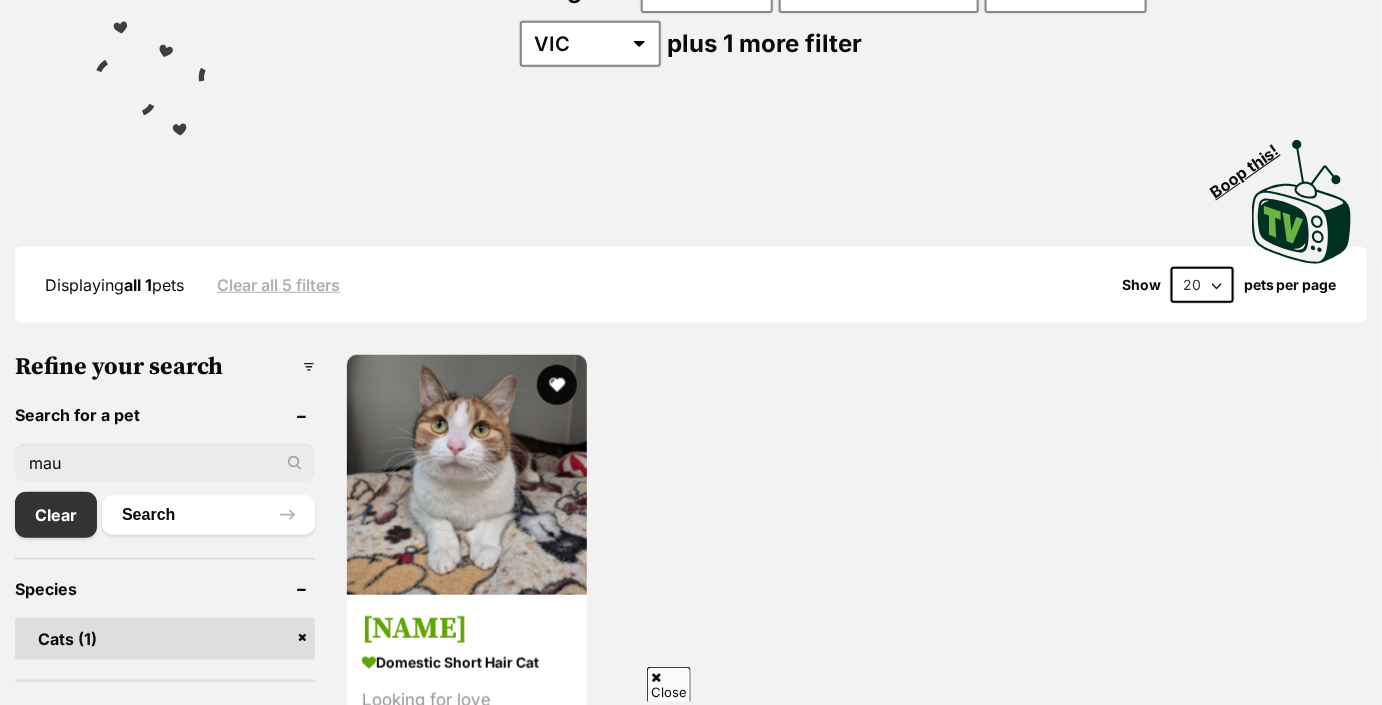 scroll, scrollTop: 300, scrollLeft: 0, axis: vertical 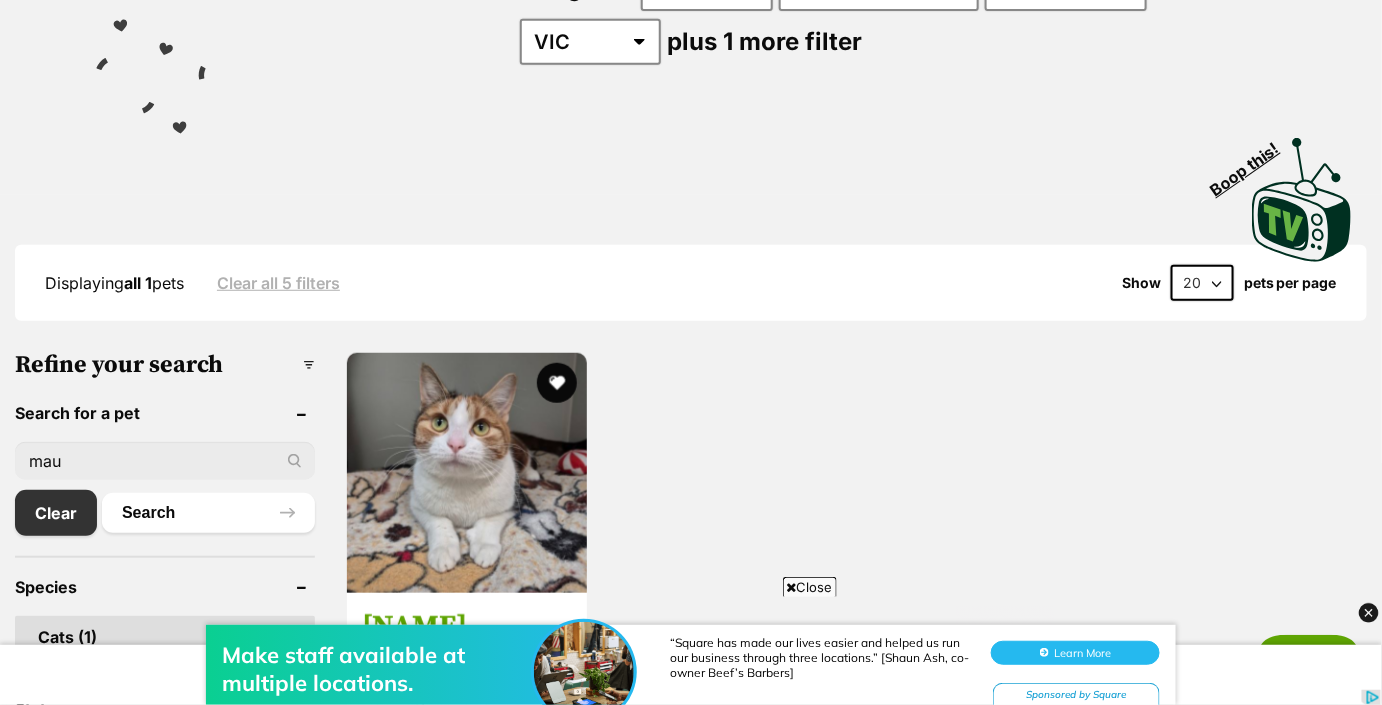 click on "mau" at bounding box center [165, 461] 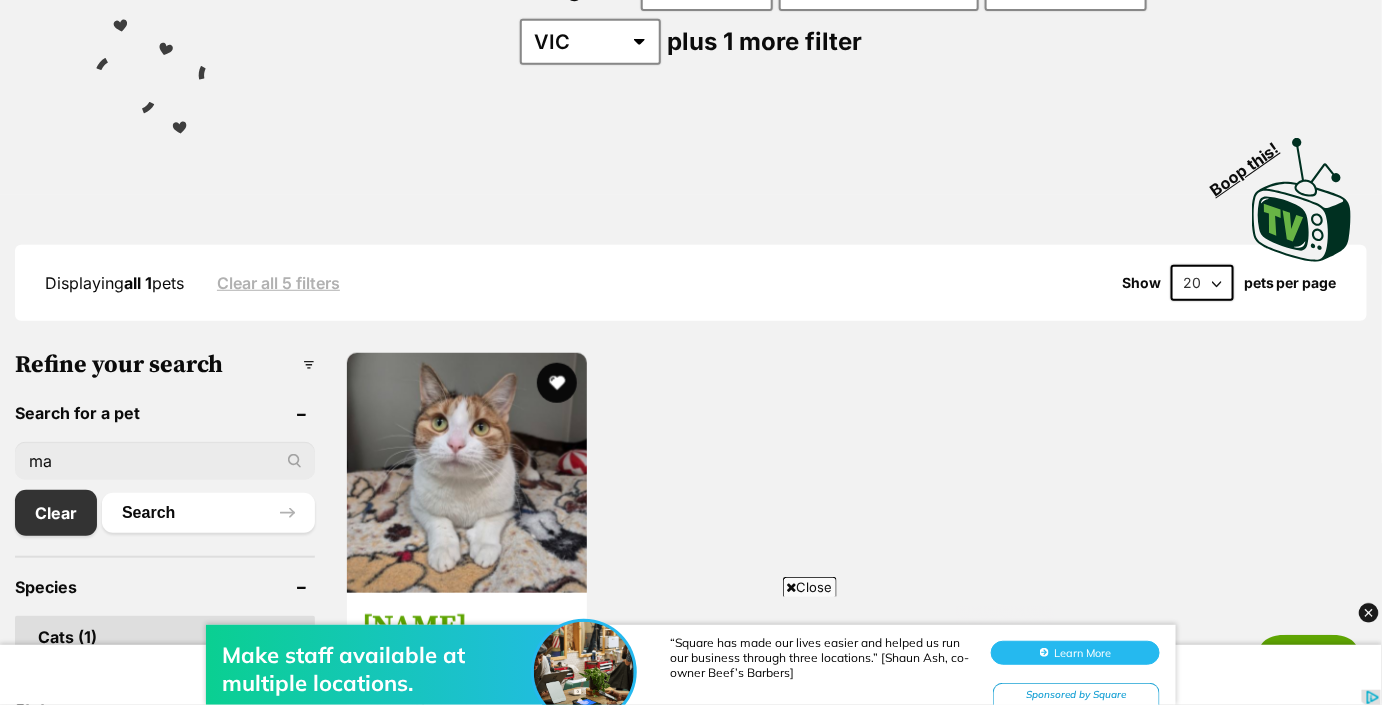 type on "m" 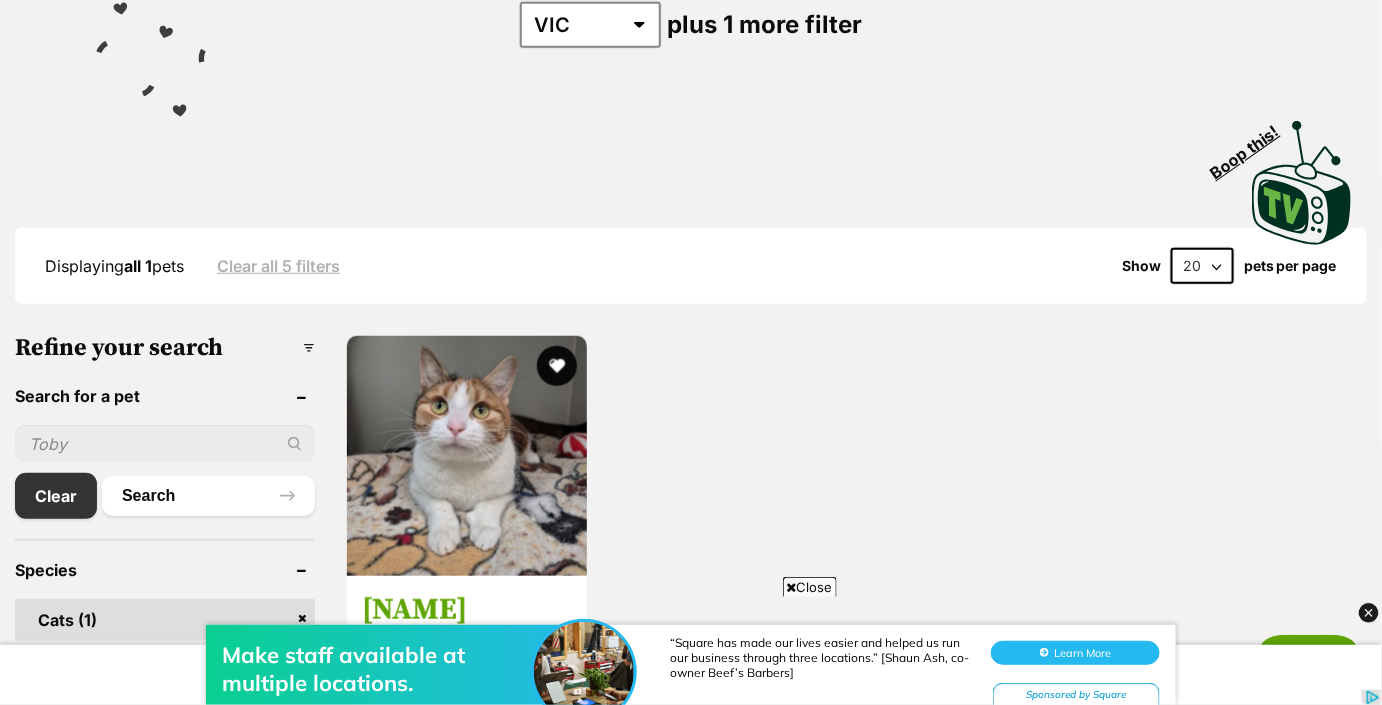 scroll, scrollTop: 319, scrollLeft: 0, axis: vertical 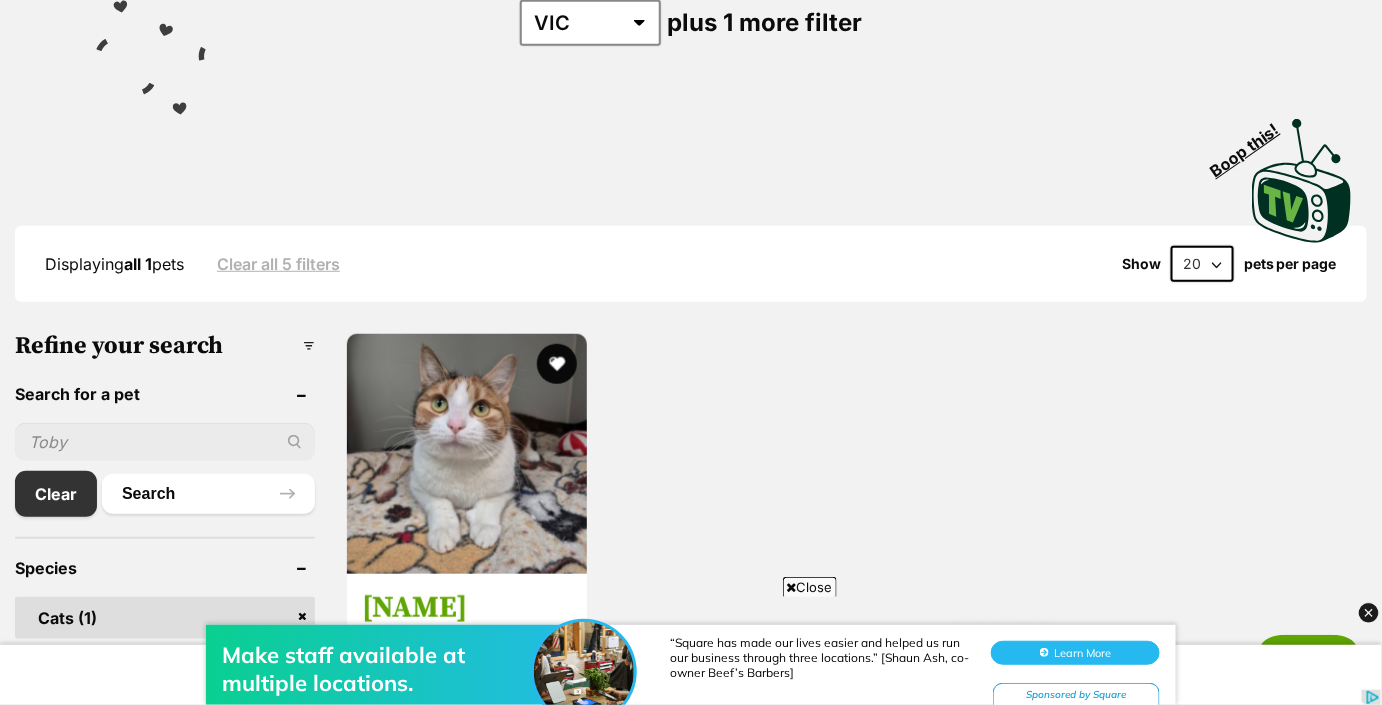 type 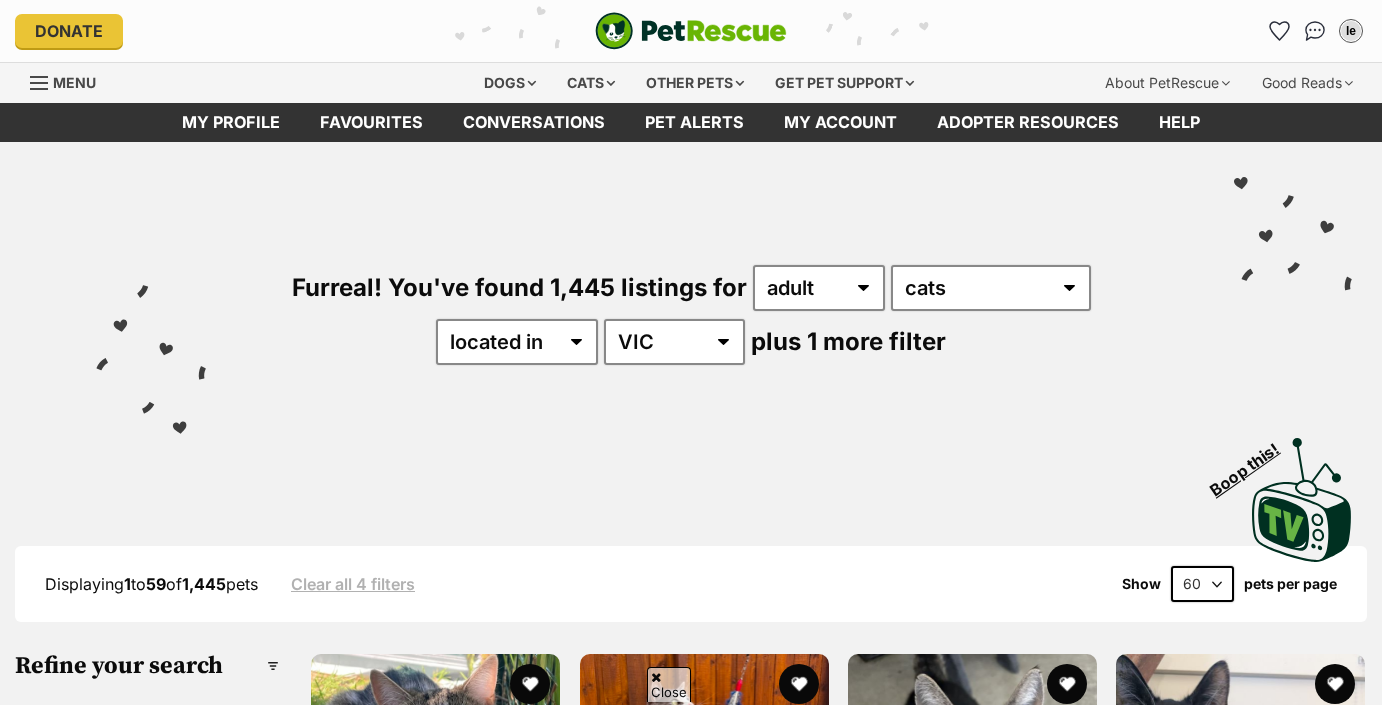 scroll, scrollTop: 540, scrollLeft: 0, axis: vertical 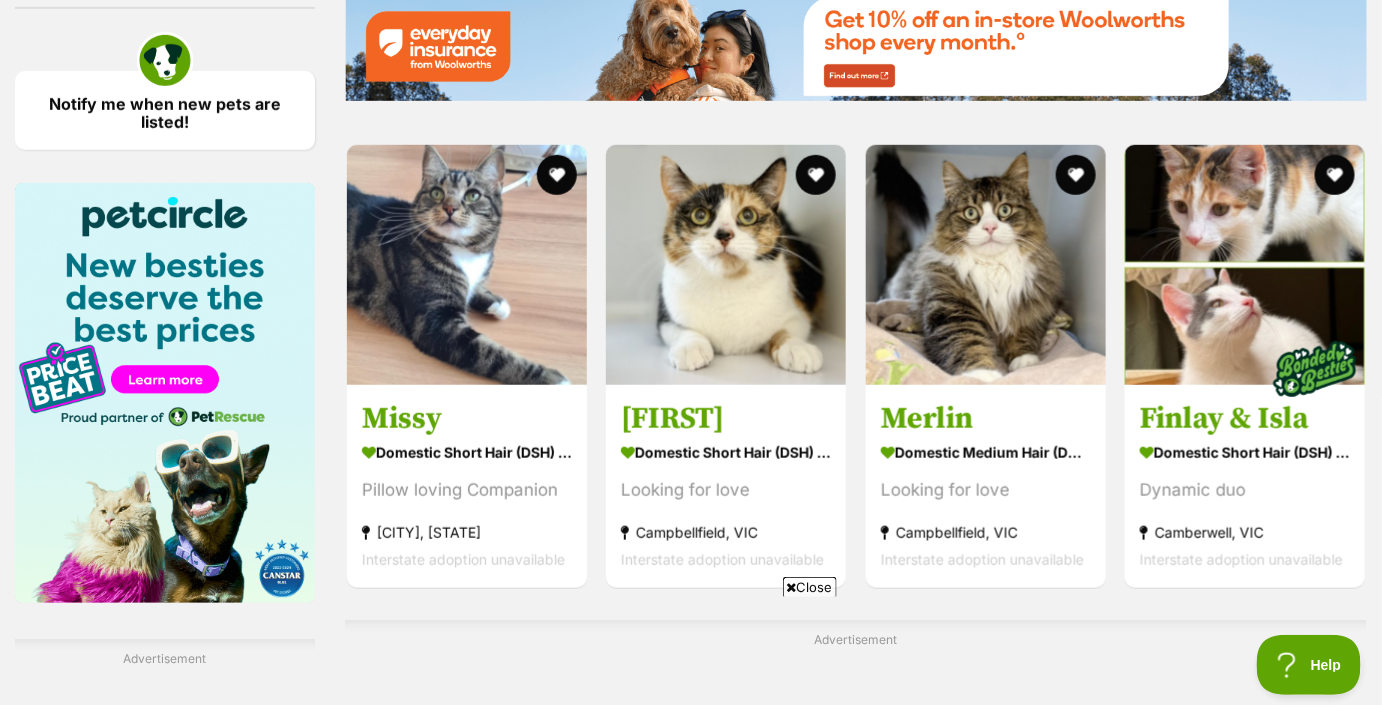 click on "Close" at bounding box center (810, 587) 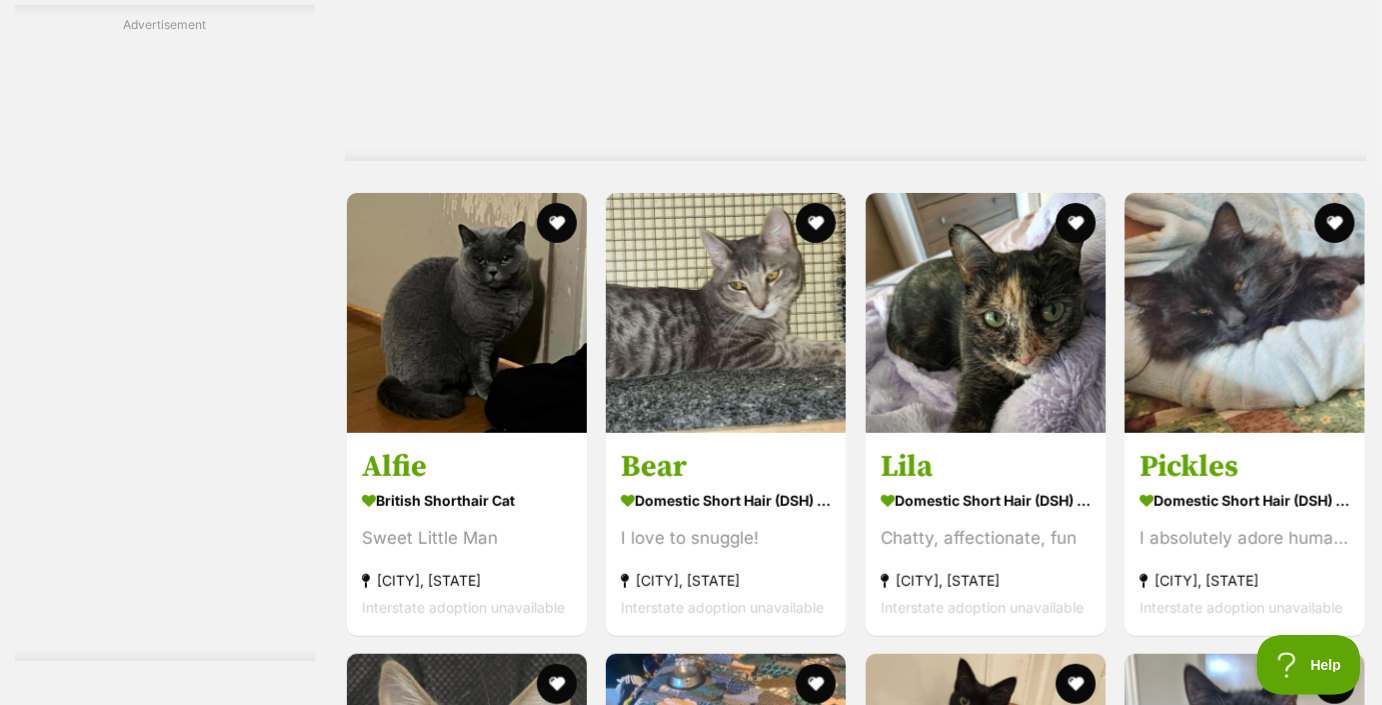 scroll, scrollTop: 7698, scrollLeft: 0, axis: vertical 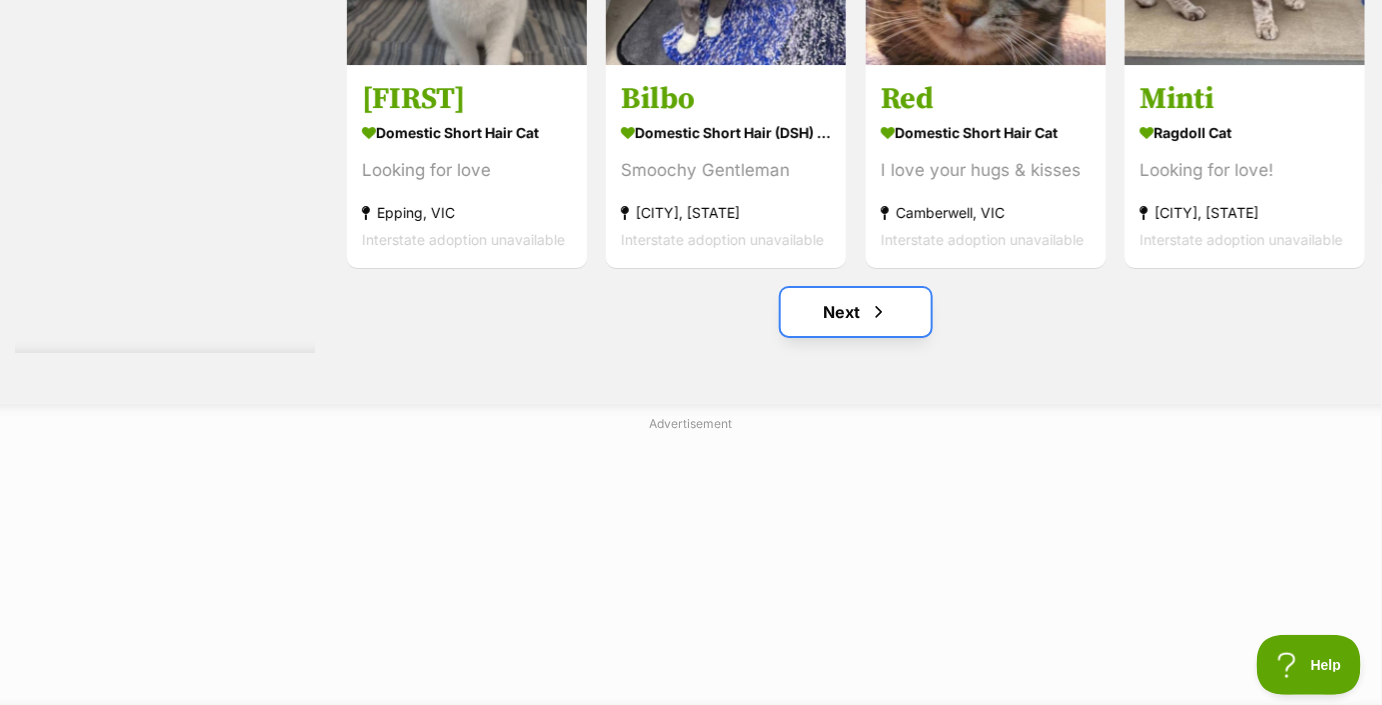 click on "Next" at bounding box center (856, 312) 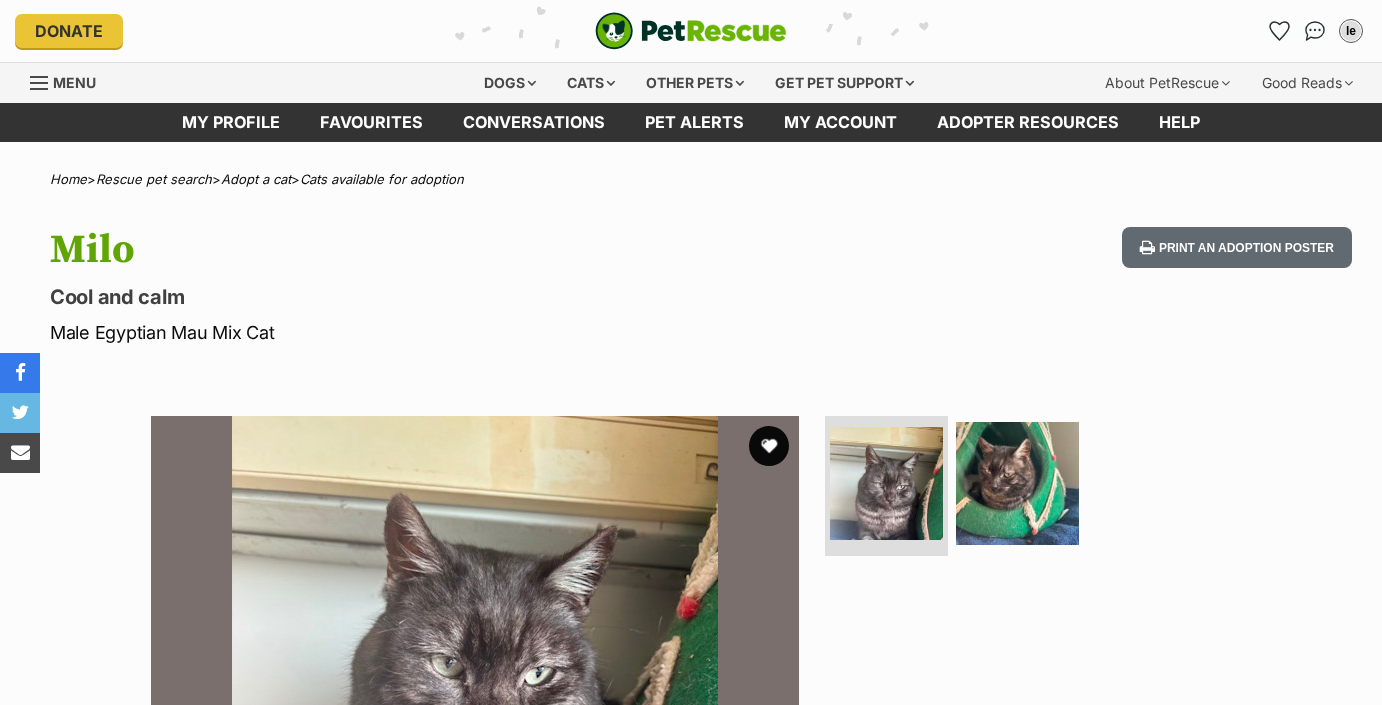 scroll, scrollTop: 0, scrollLeft: 0, axis: both 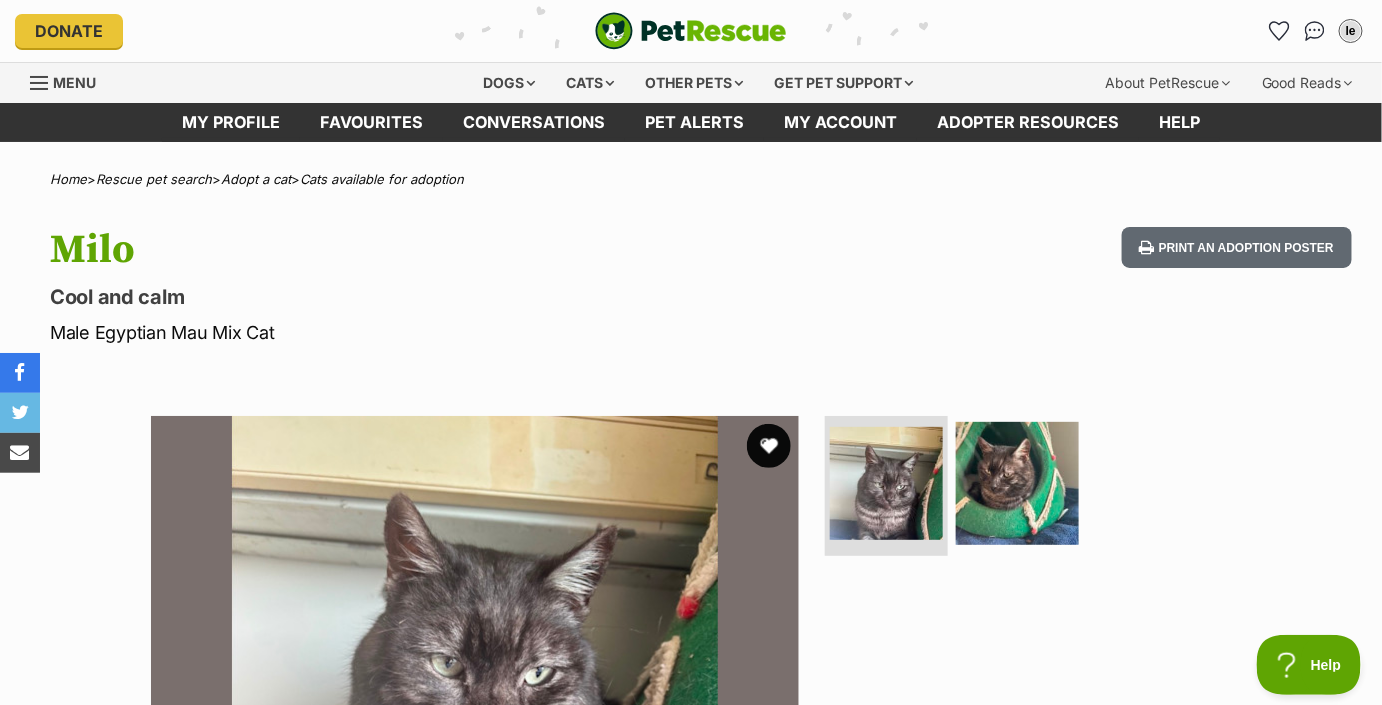 drag, startPoint x: 771, startPoint y: 449, endPoint x: 763, endPoint y: 438, distance: 13.601471 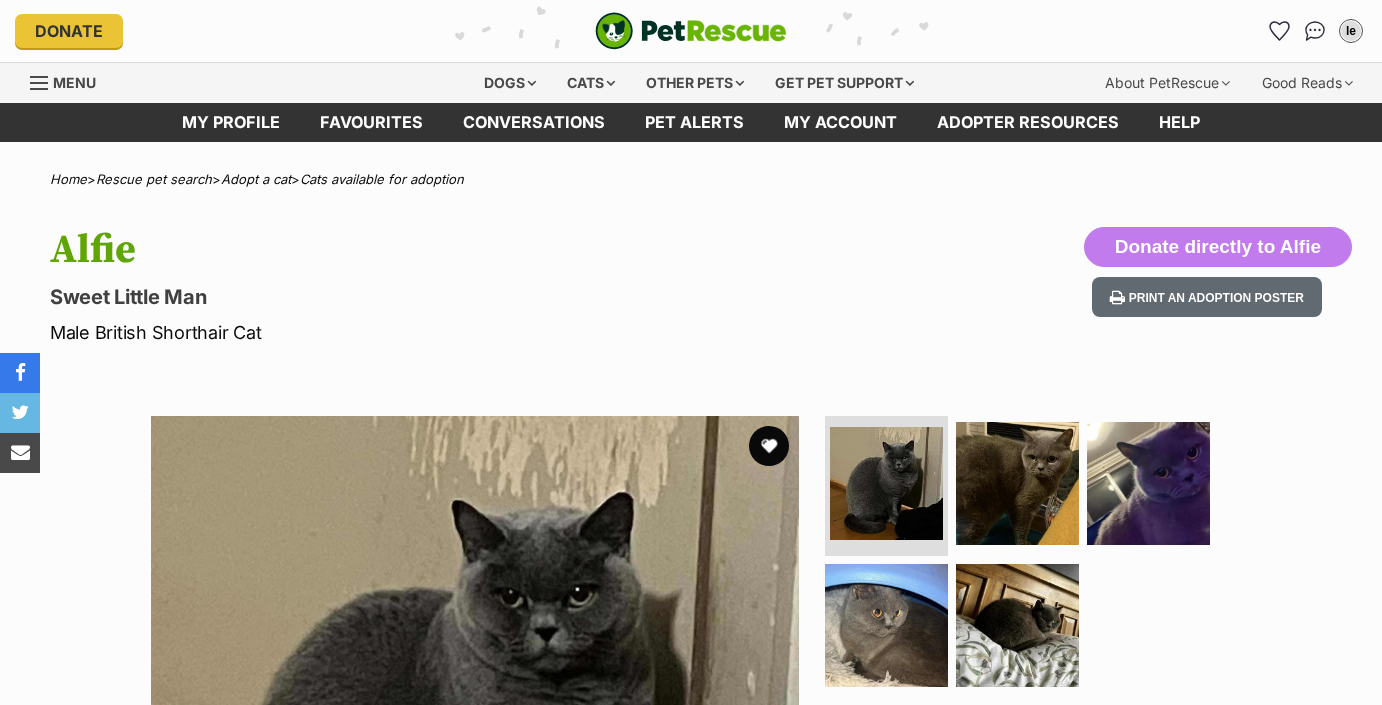scroll, scrollTop: 0, scrollLeft: 0, axis: both 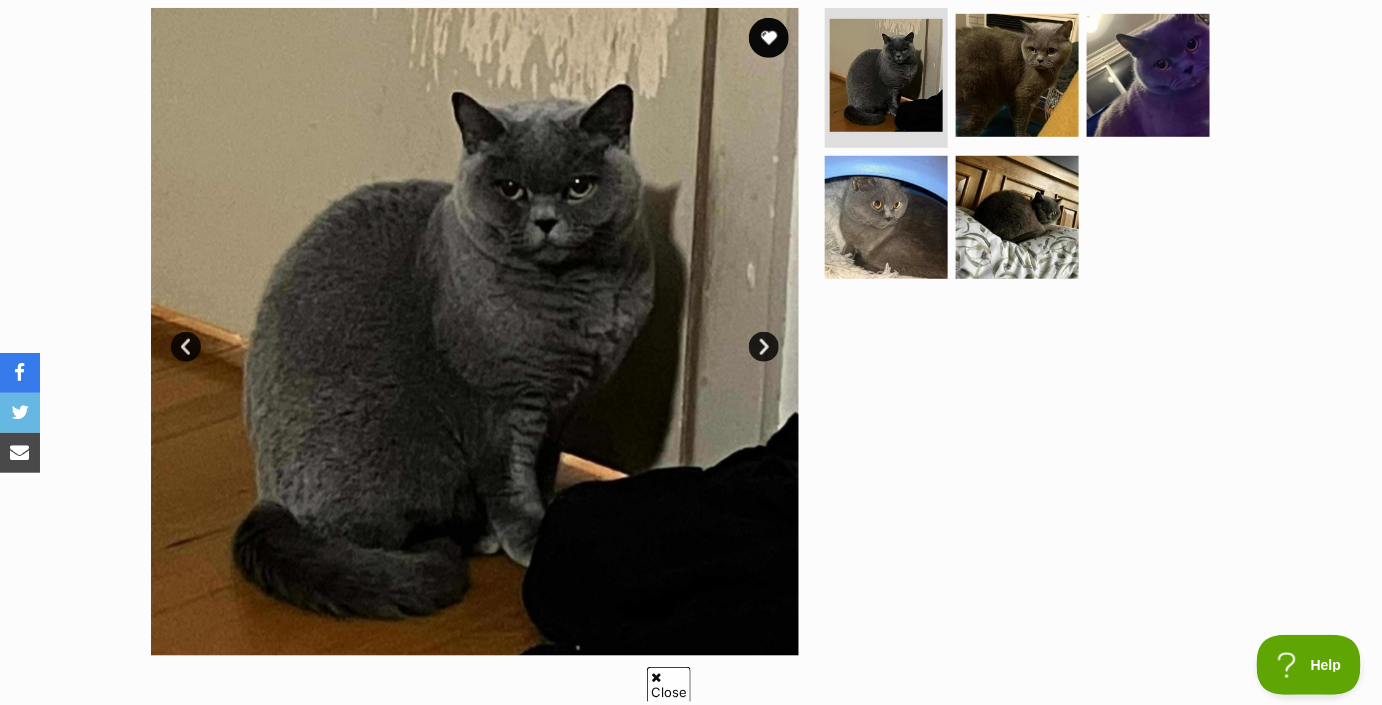 click on "Next" at bounding box center [764, 347] 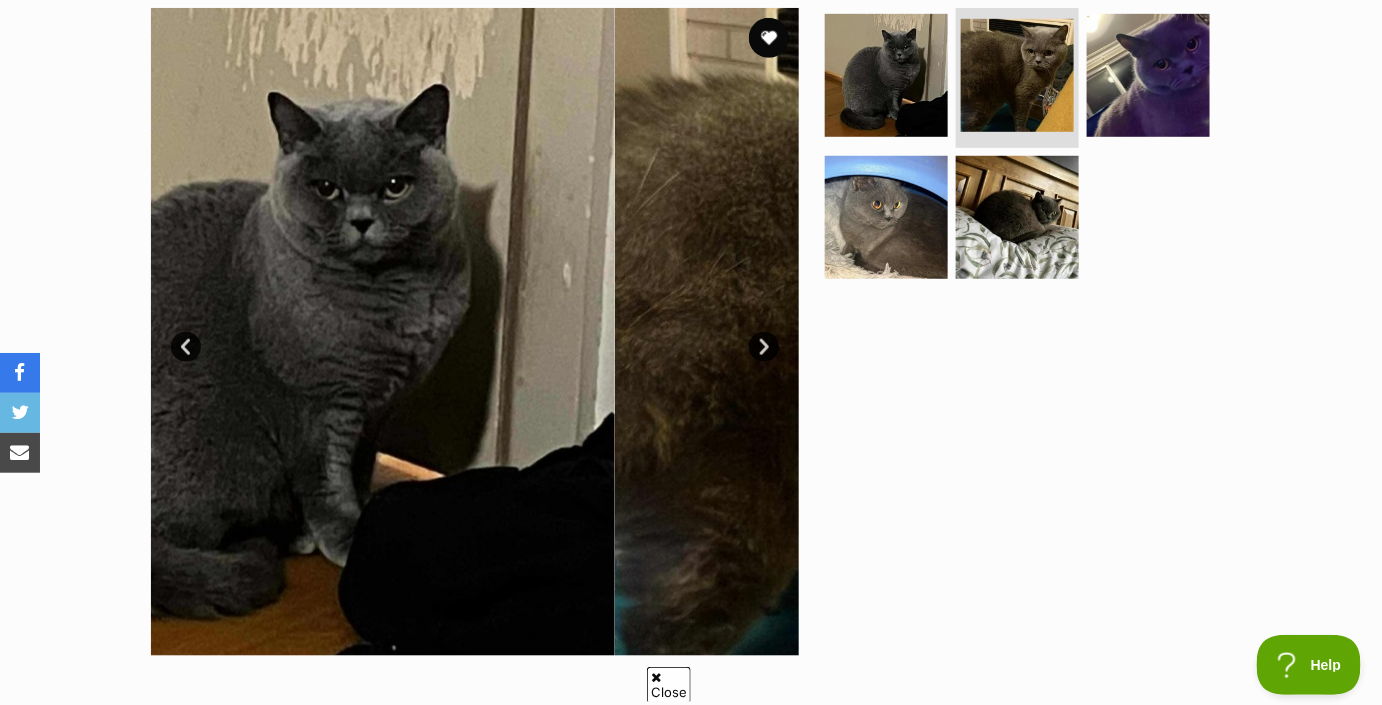 scroll, scrollTop: 0, scrollLeft: 0, axis: both 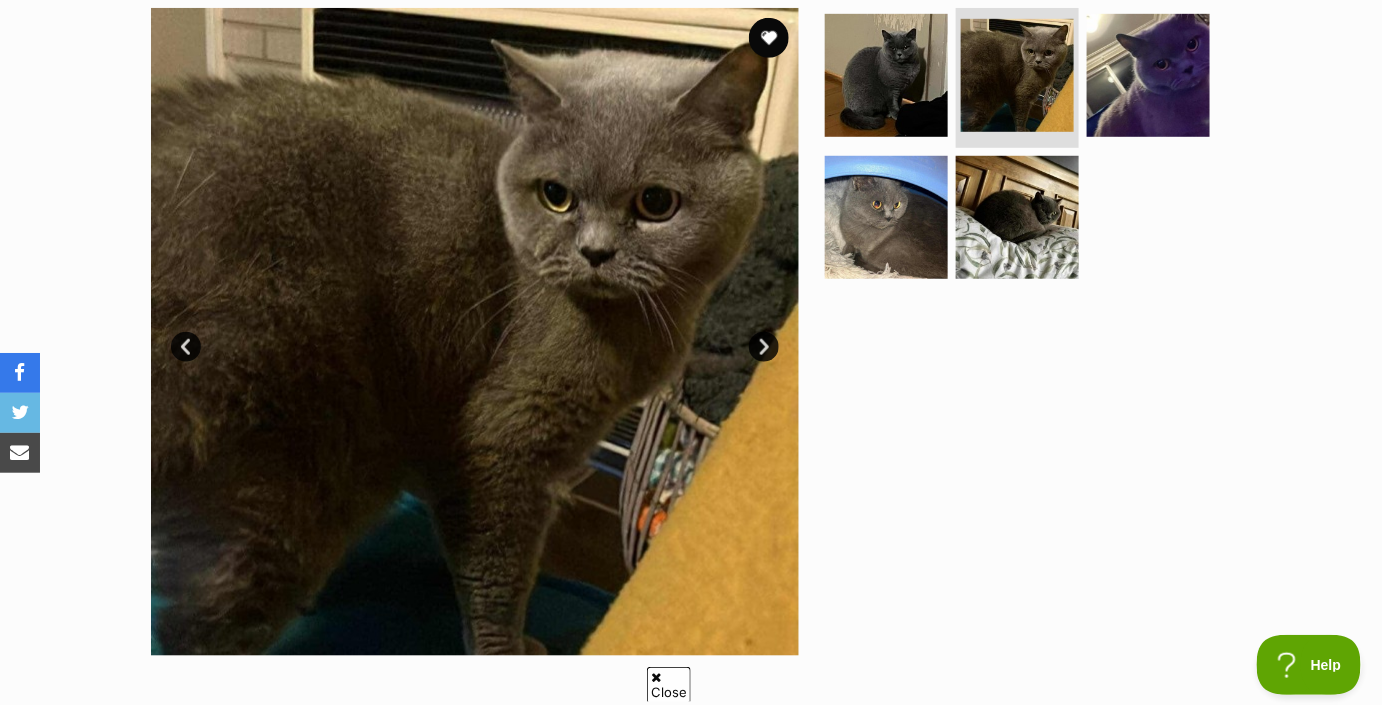 click on "Next" at bounding box center (764, 347) 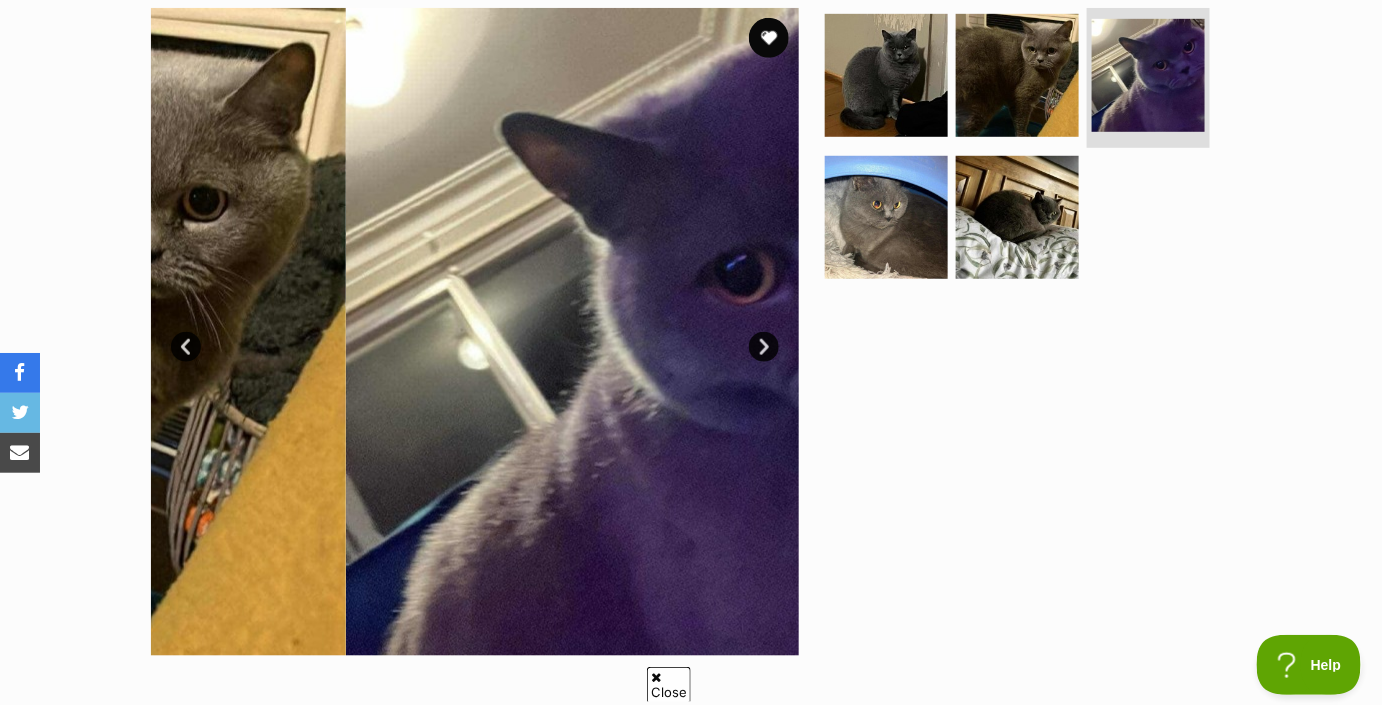 scroll, scrollTop: 0, scrollLeft: 0, axis: both 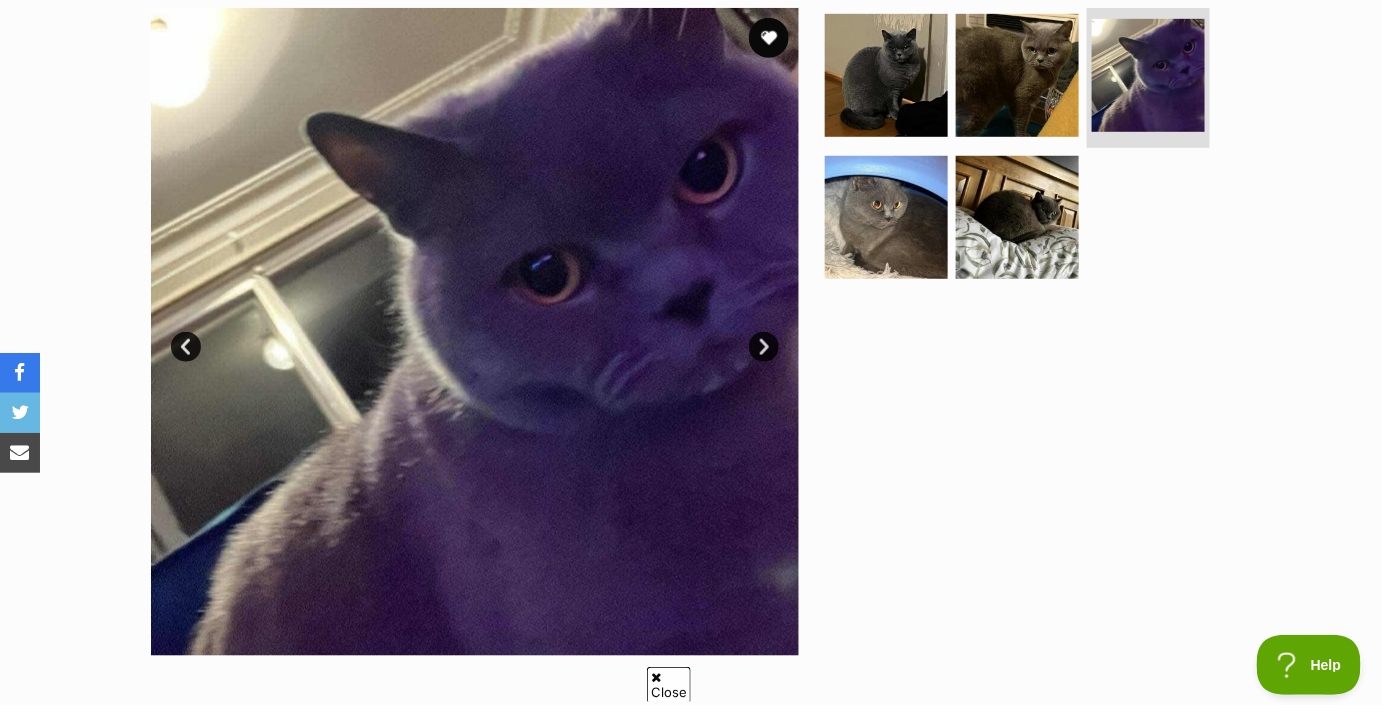 click on "Next" at bounding box center [764, 347] 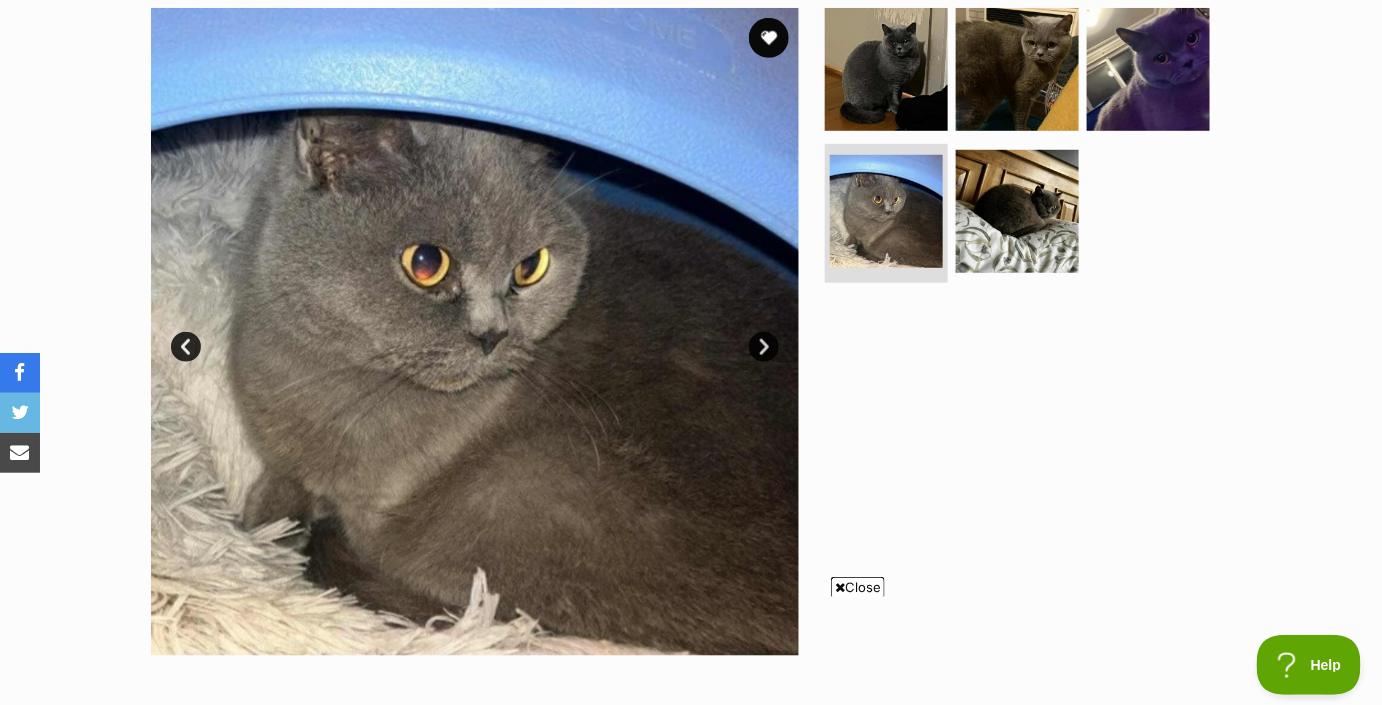 click on "Next" at bounding box center (764, 347) 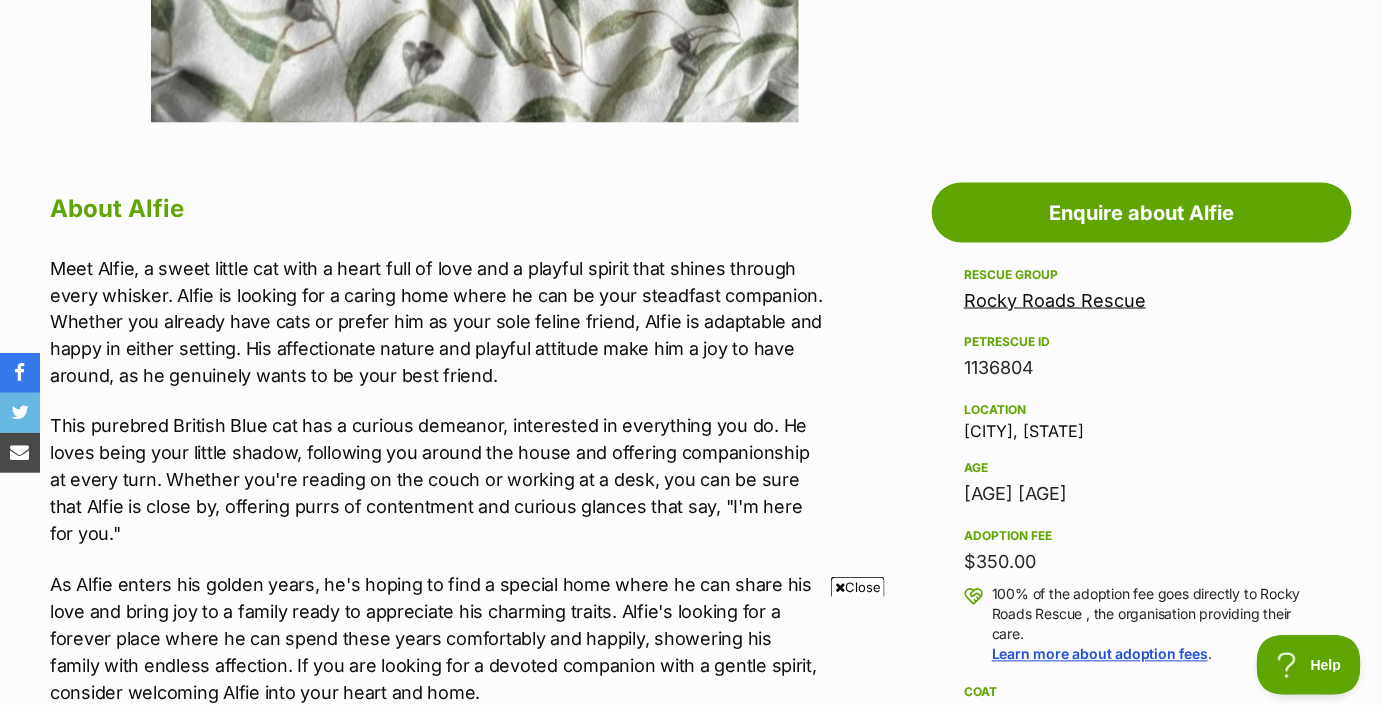 scroll, scrollTop: 942, scrollLeft: 0, axis: vertical 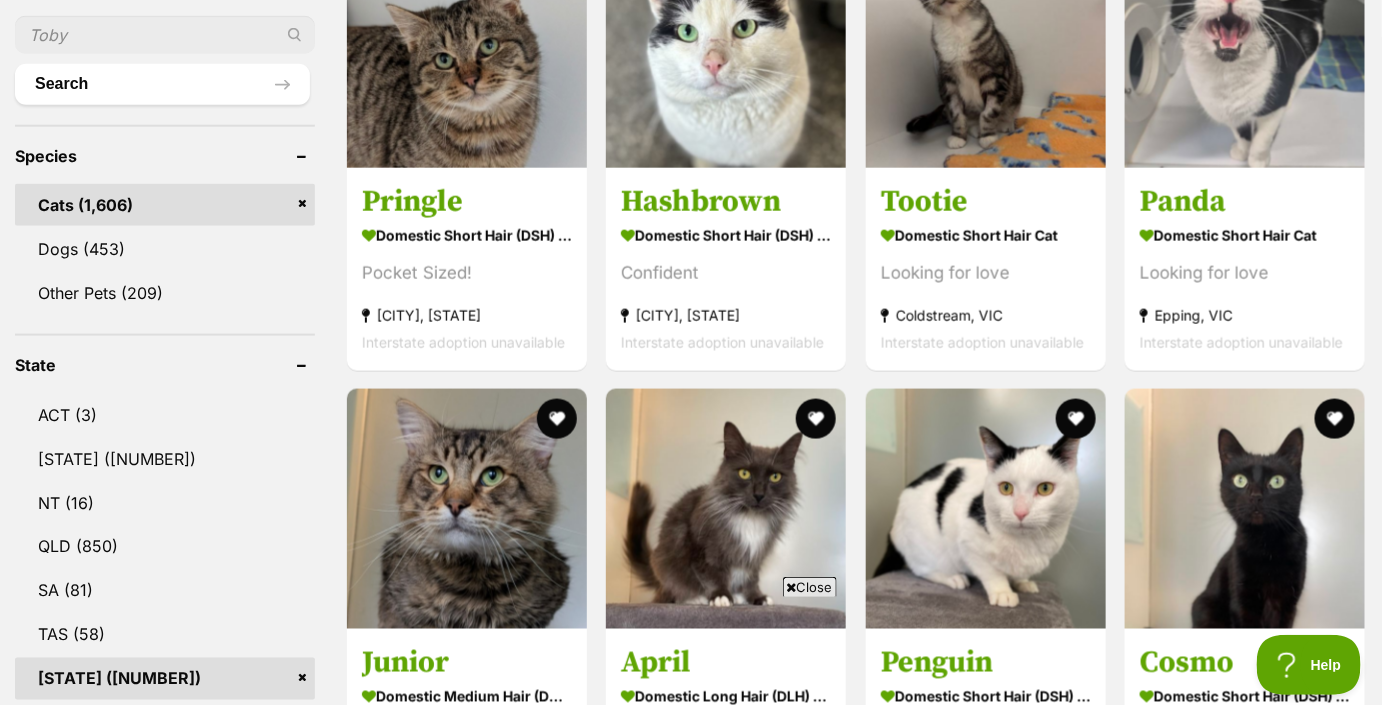 click on "Close" at bounding box center [810, 587] 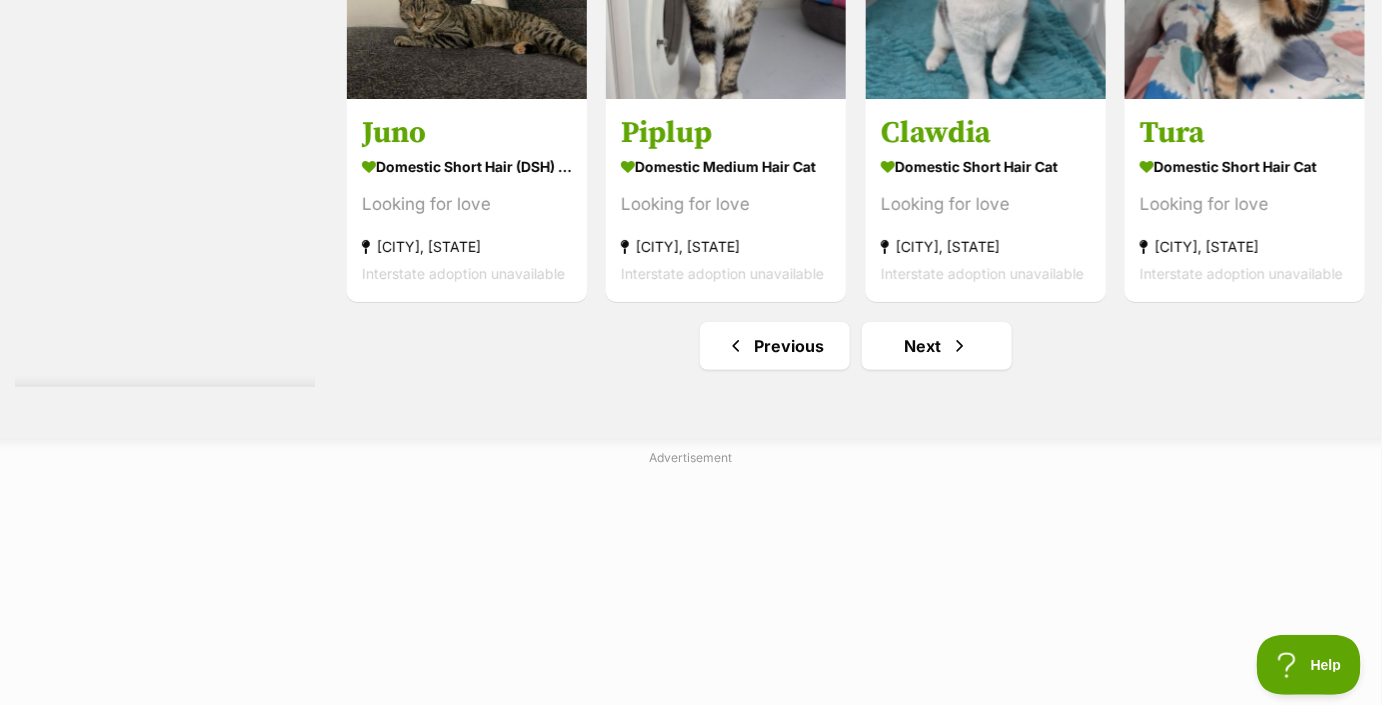 scroll, scrollTop: 10112, scrollLeft: 0, axis: vertical 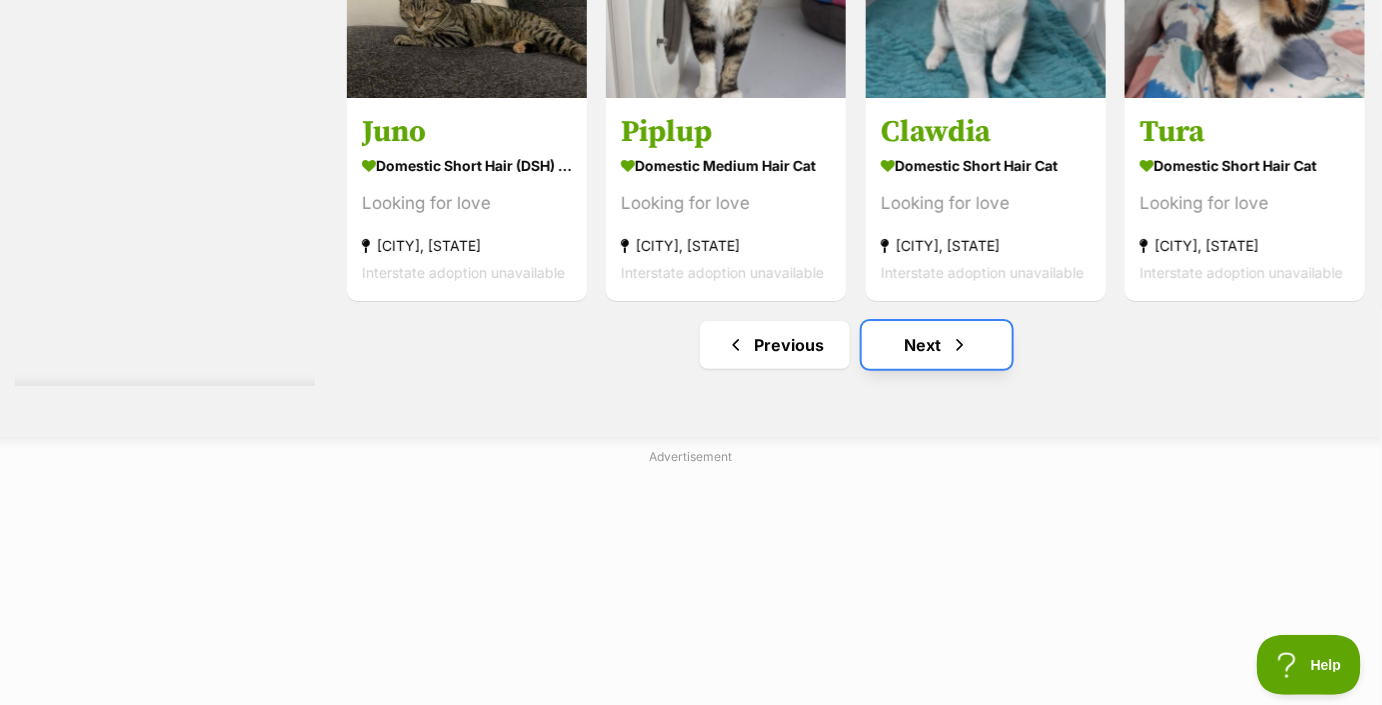 click on "Next" at bounding box center (937, 345) 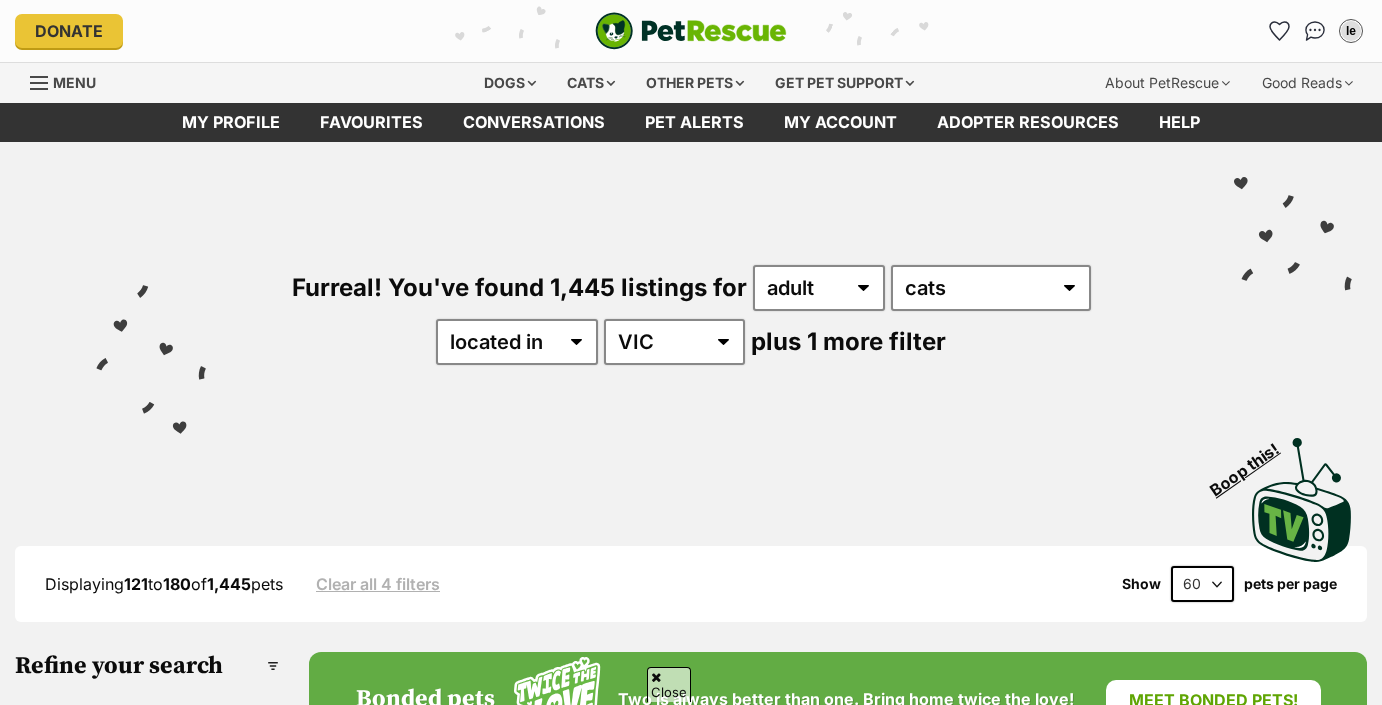 scroll, scrollTop: 734, scrollLeft: 0, axis: vertical 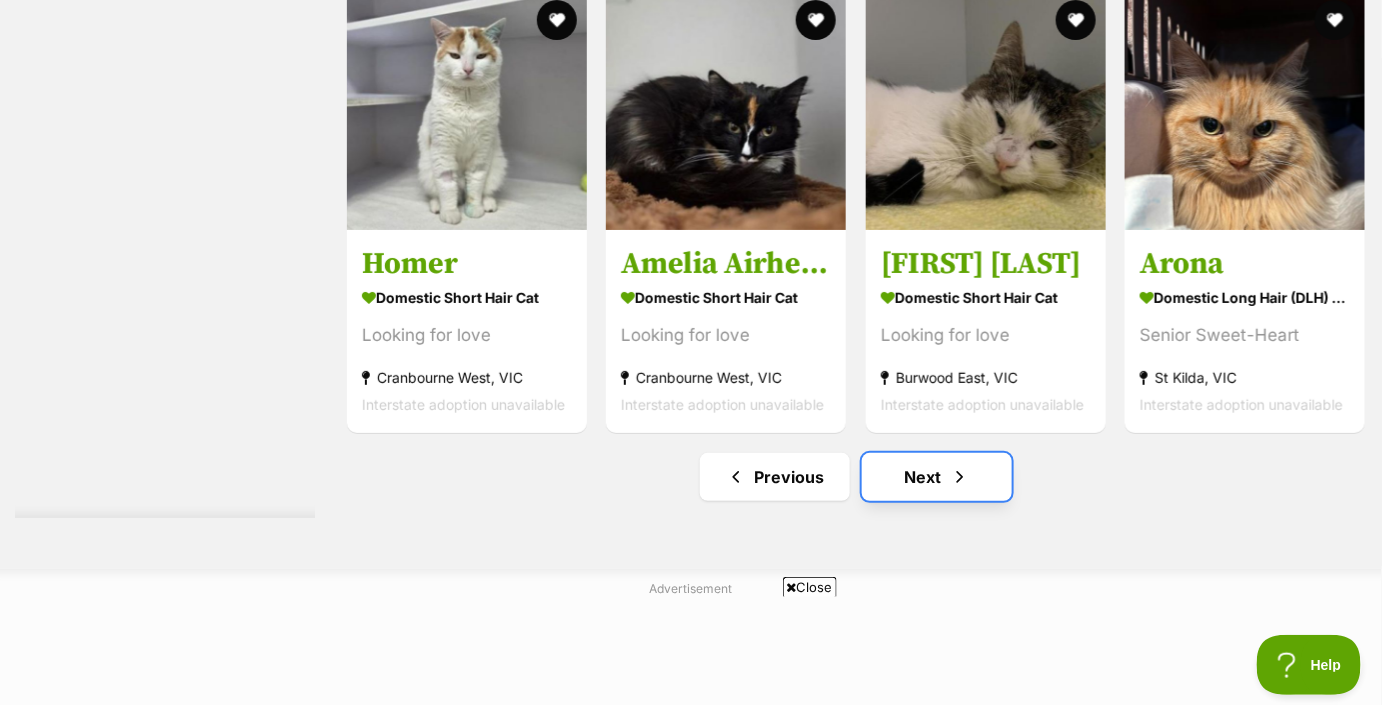 click at bounding box center (960, 477) 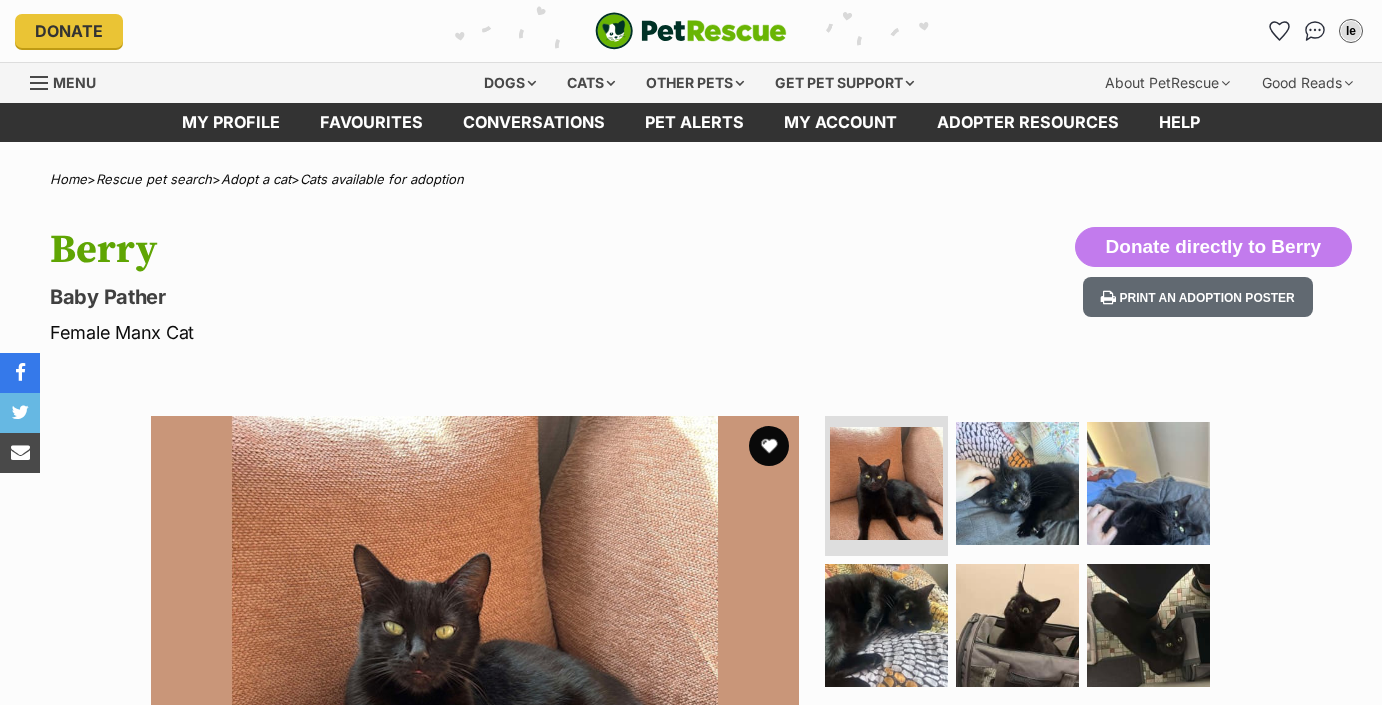 scroll, scrollTop: 0, scrollLeft: 0, axis: both 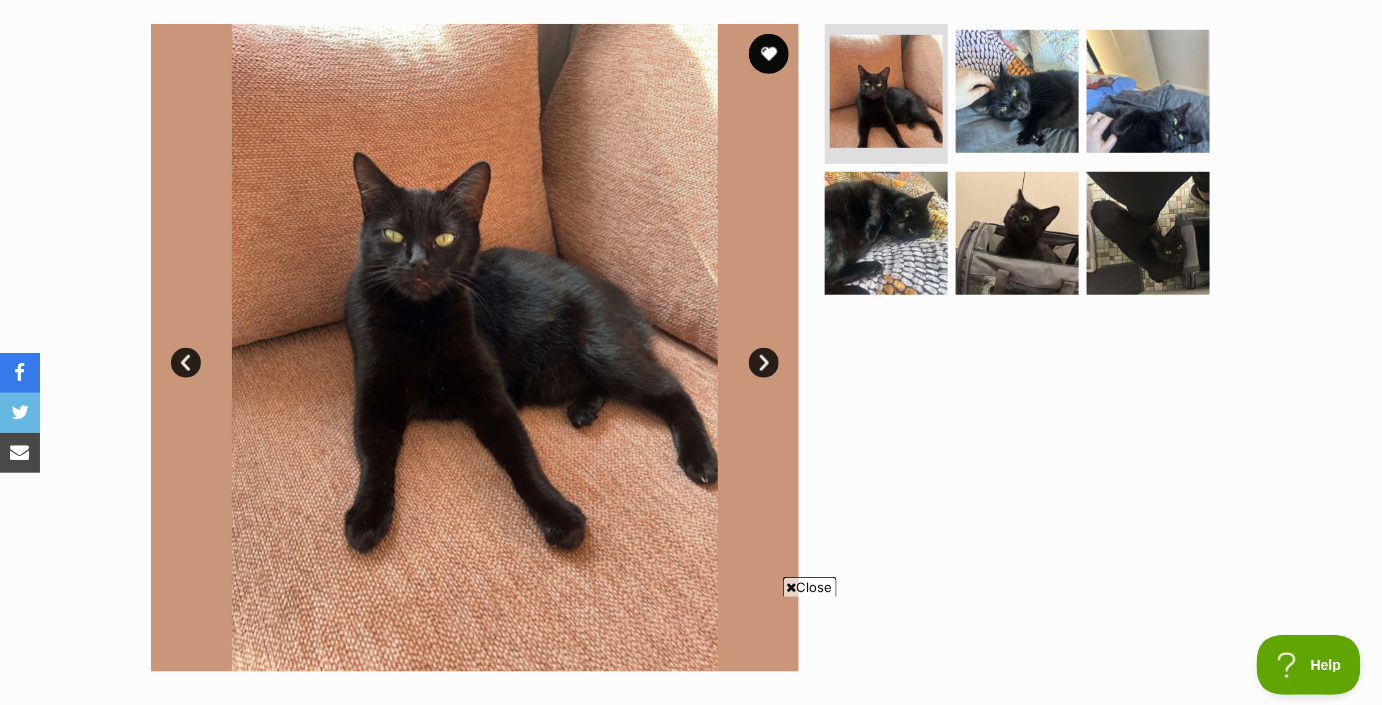 click on "Next" at bounding box center (764, 363) 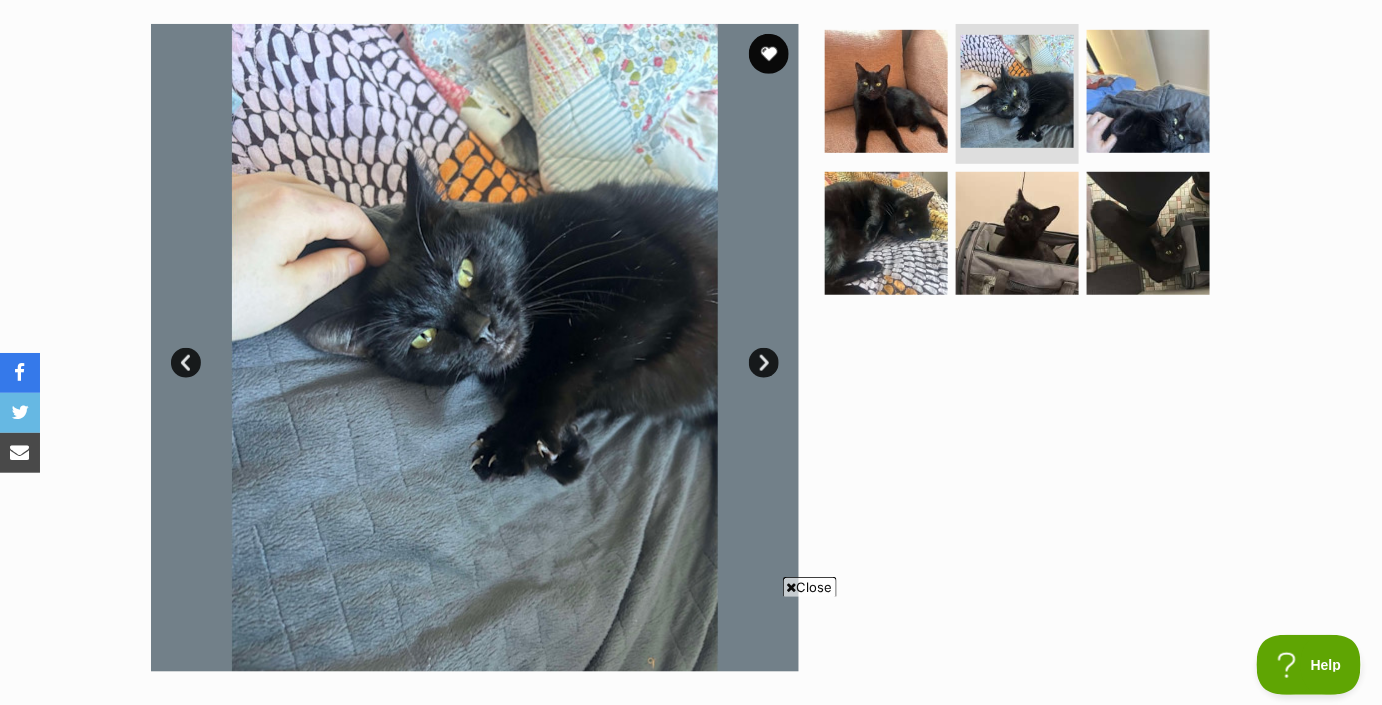 click on "Next" at bounding box center (764, 363) 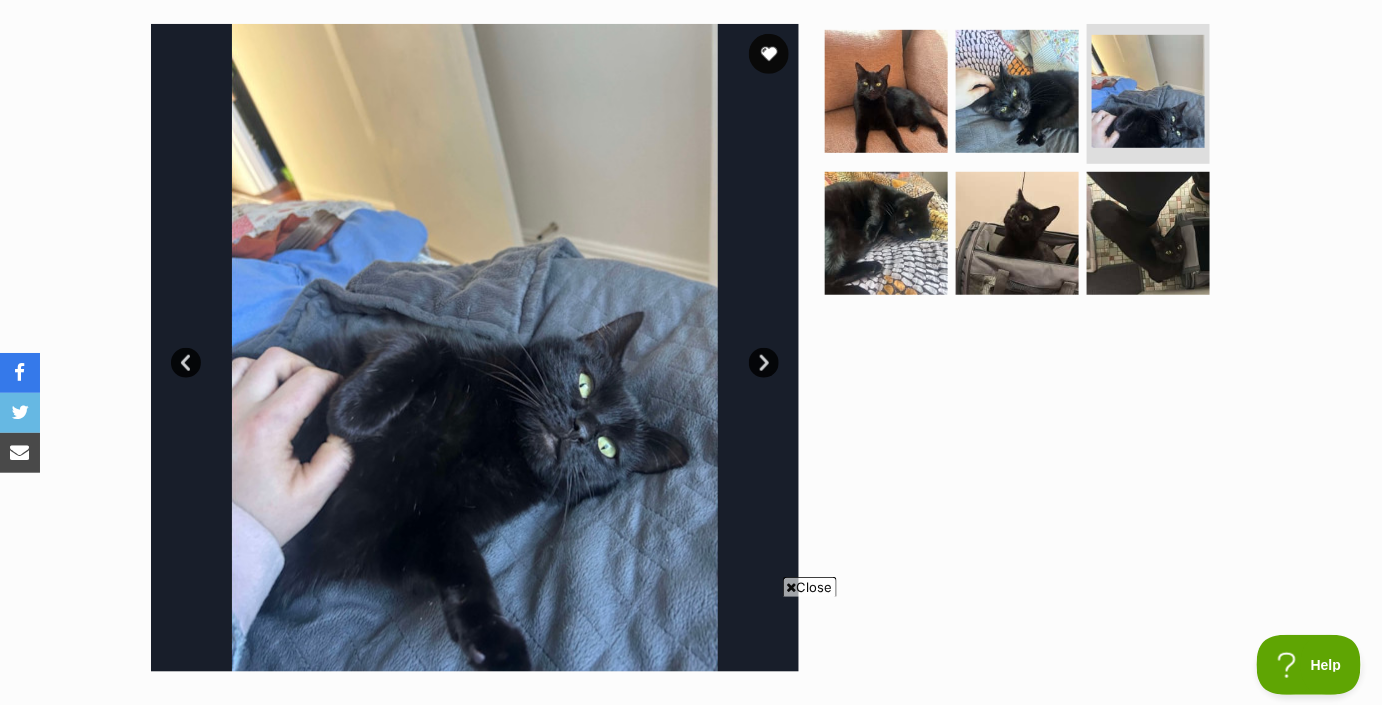 click on "Next" at bounding box center [764, 363] 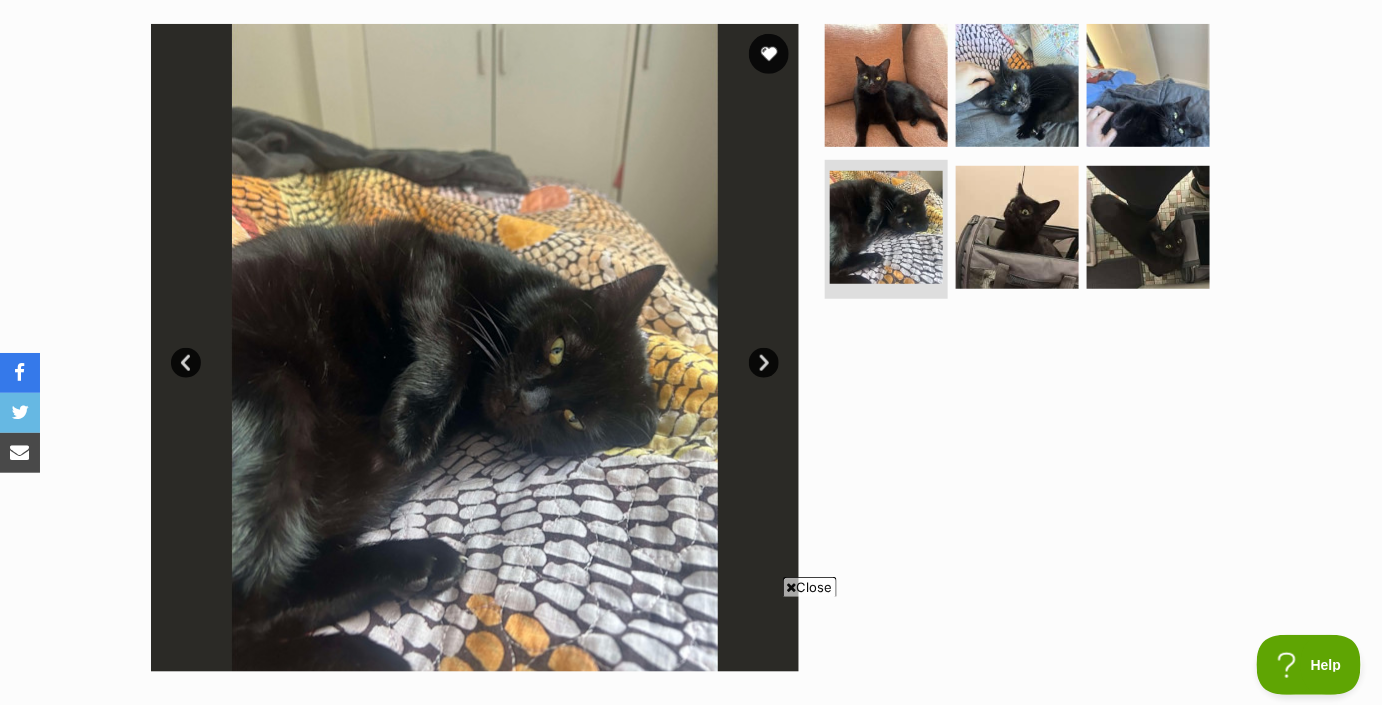 click on "Next" at bounding box center [764, 363] 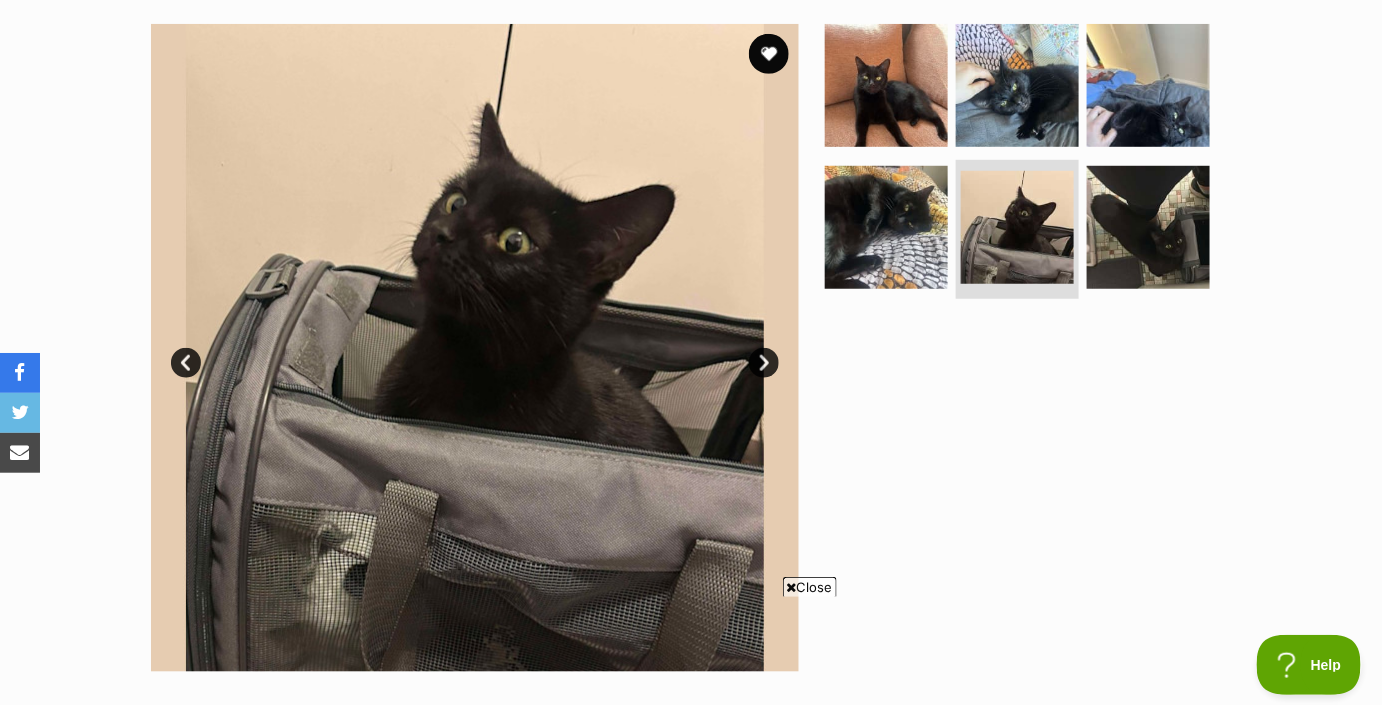 click on "Next" at bounding box center (764, 363) 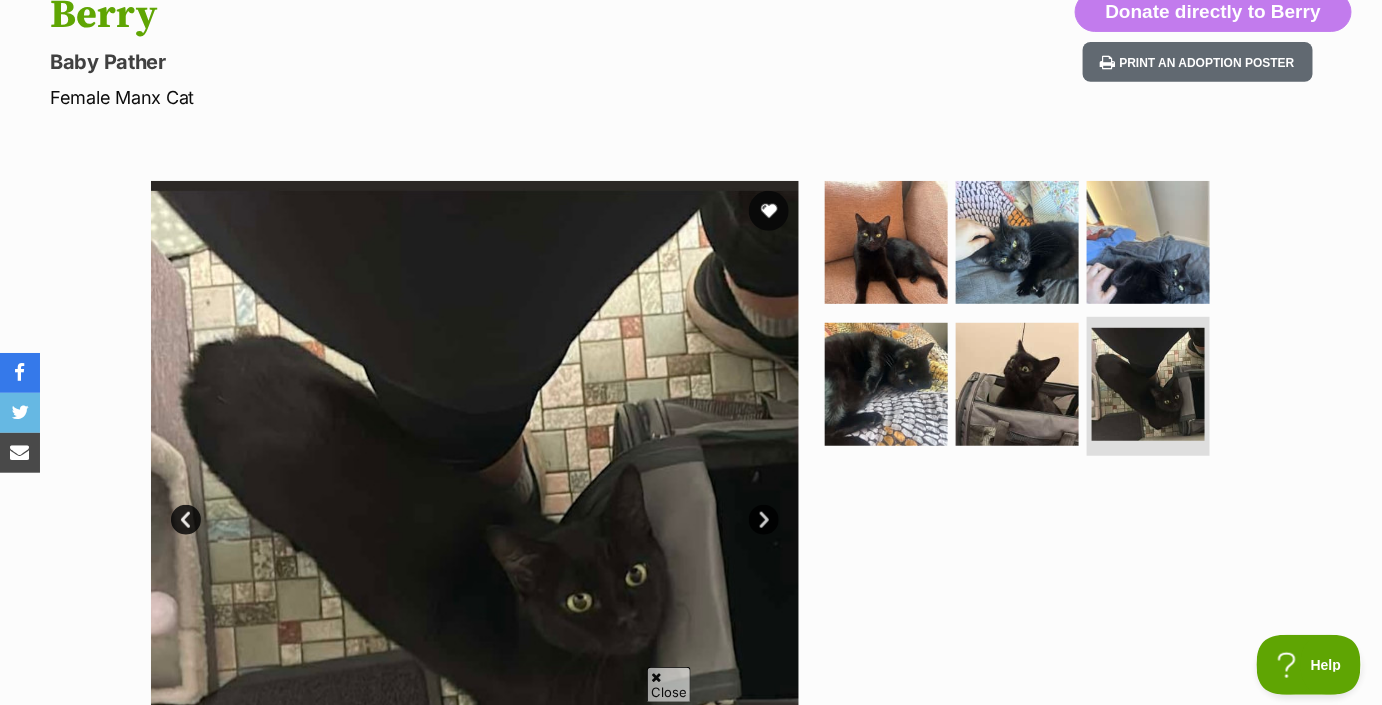 scroll, scrollTop: 0, scrollLeft: 0, axis: both 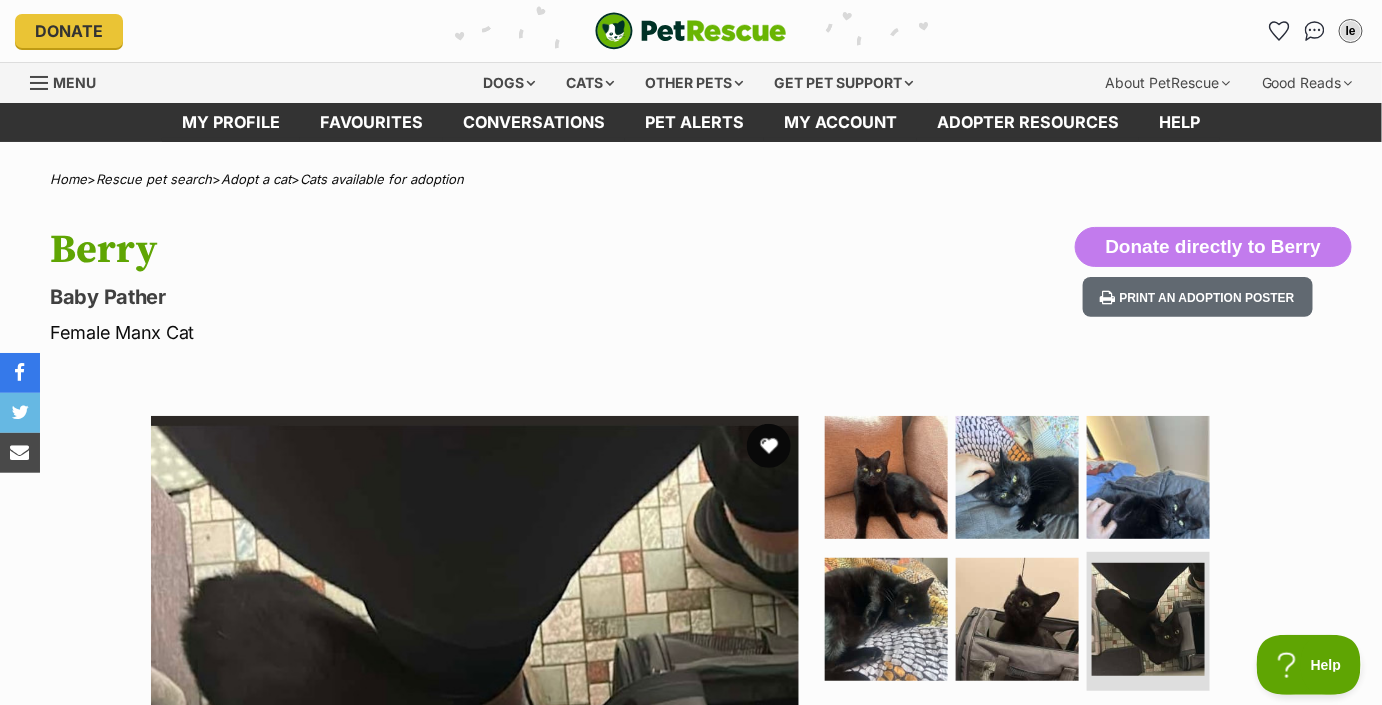 click at bounding box center [769, 446] 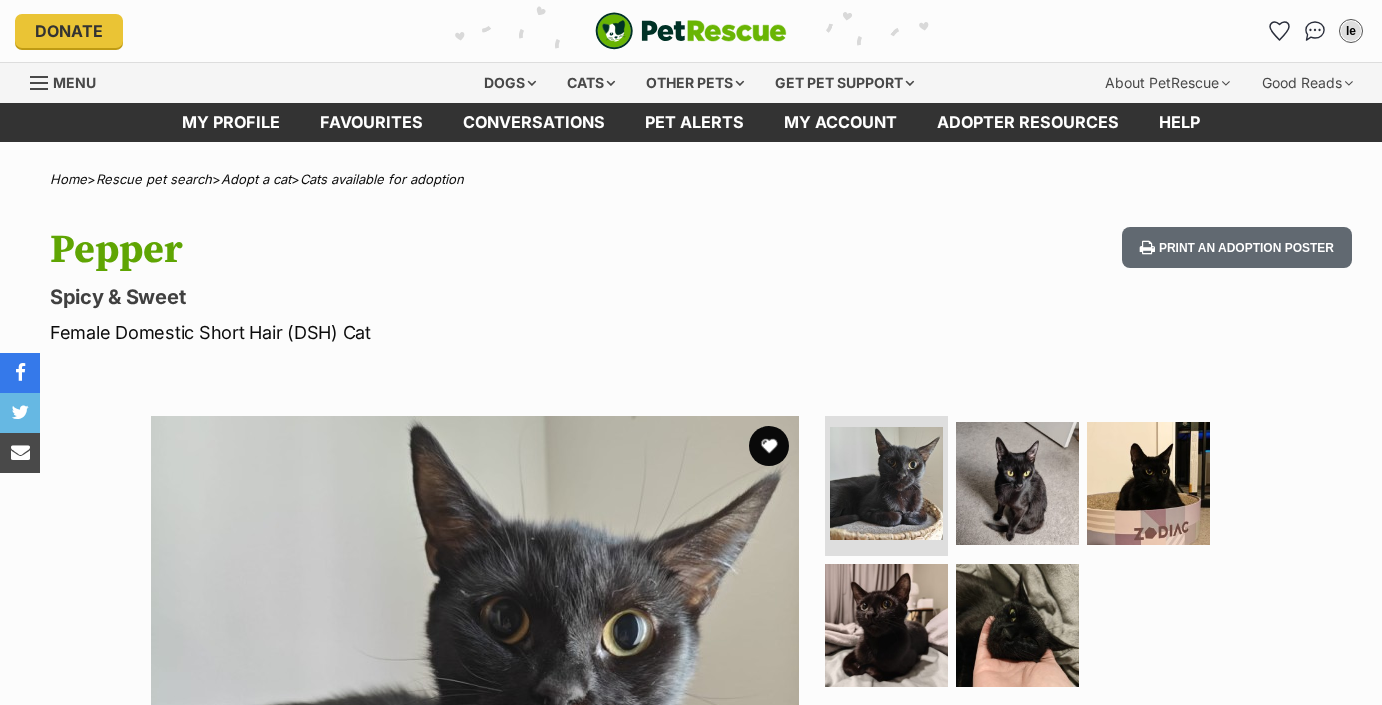 scroll, scrollTop: 0, scrollLeft: 0, axis: both 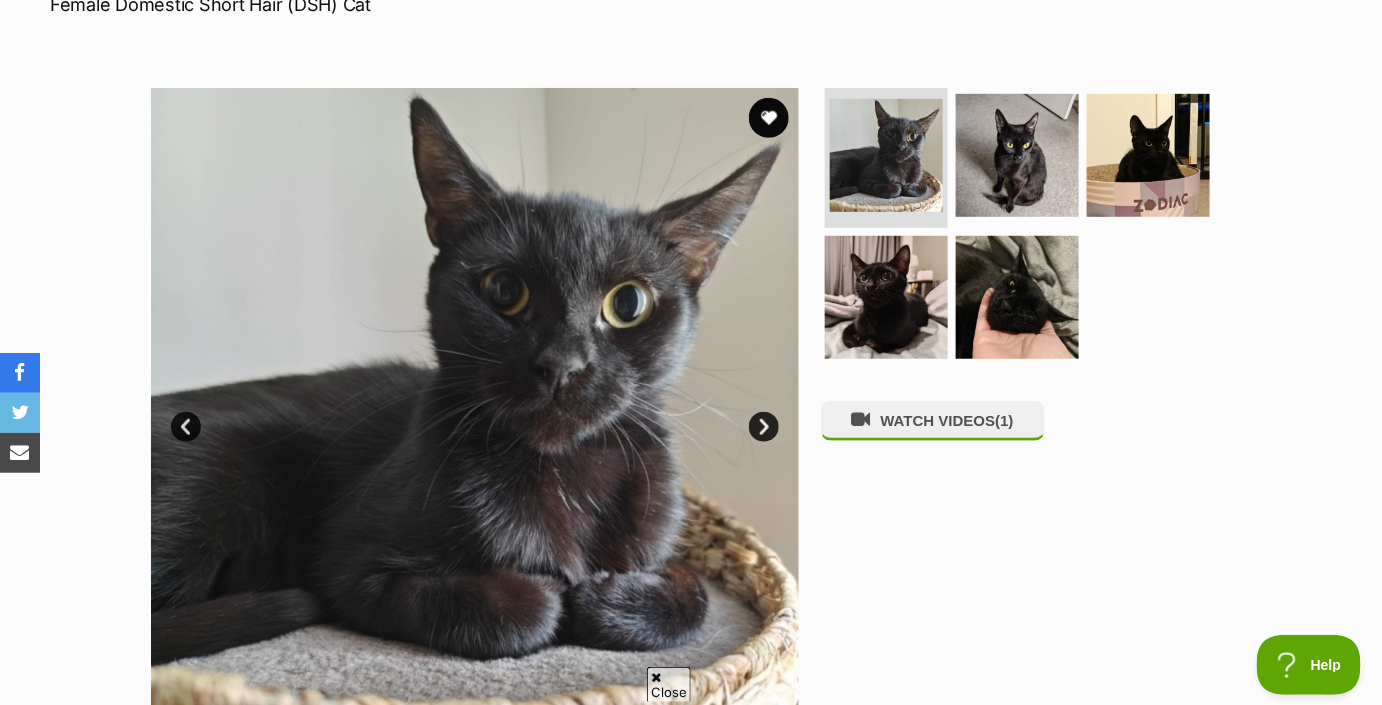 click on "Next" at bounding box center (764, 427) 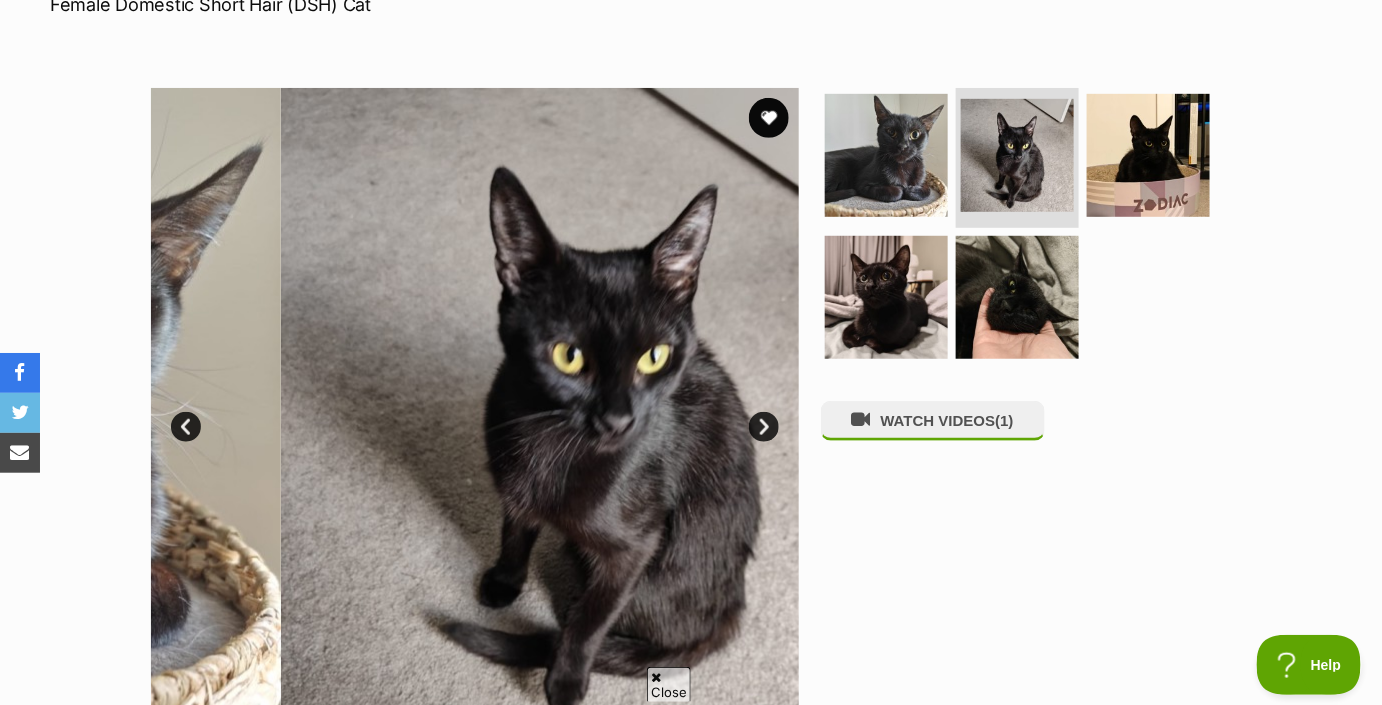 scroll, scrollTop: 0, scrollLeft: 0, axis: both 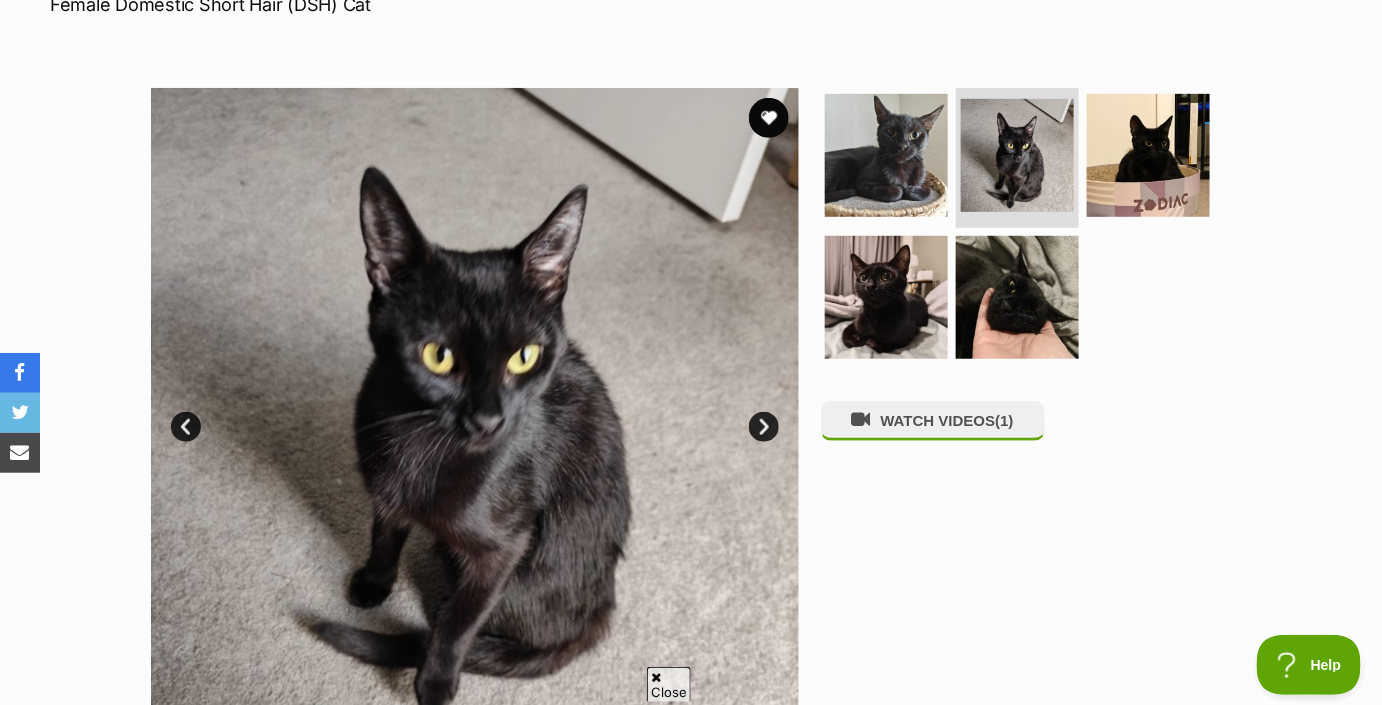 click on "Next" at bounding box center [764, 427] 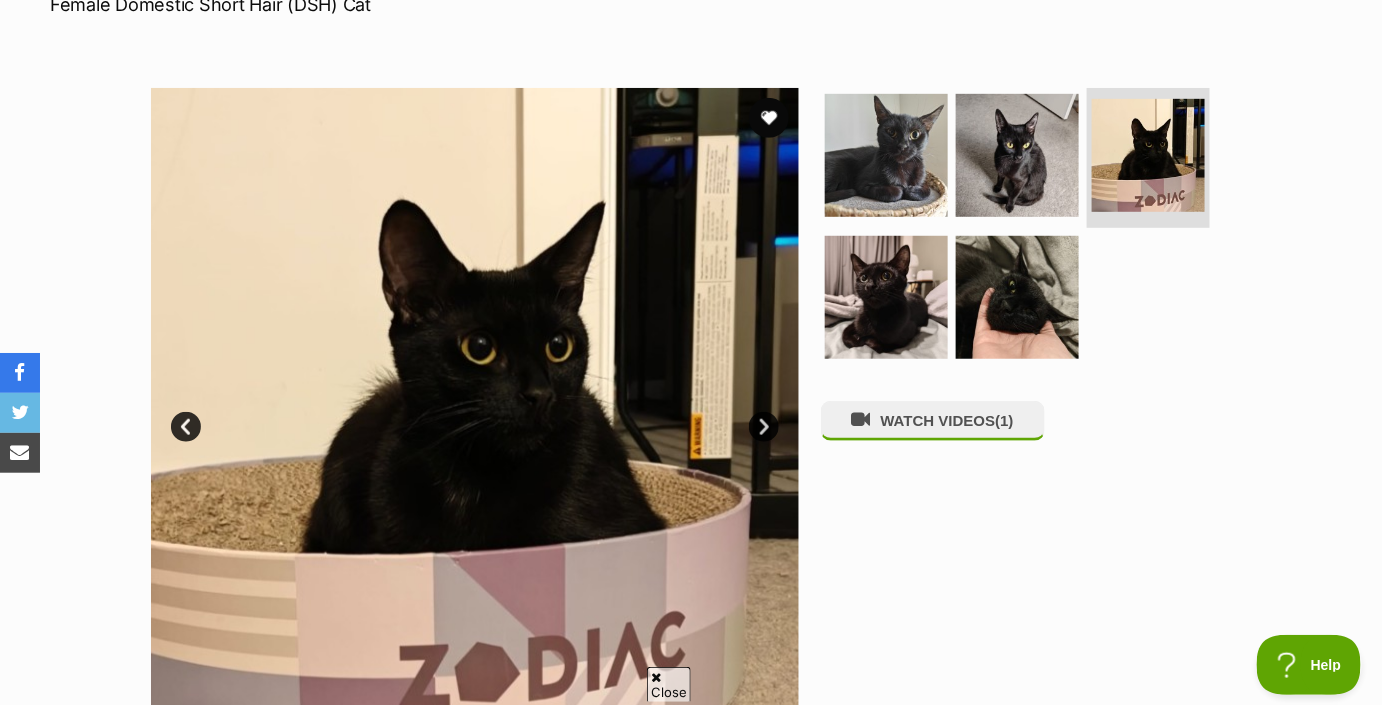 scroll, scrollTop: 0, scrollLeft: 0, axis: both 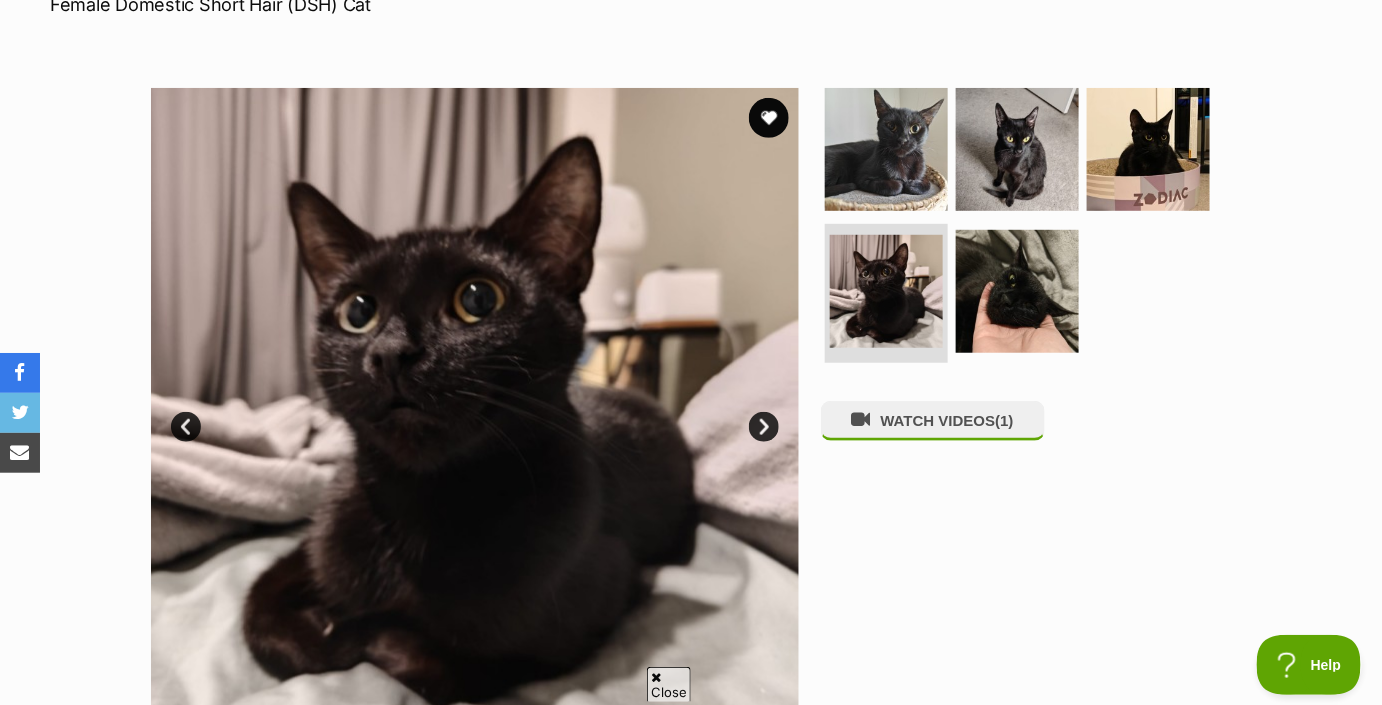 click on "Next" at bounding box center (764, 427) 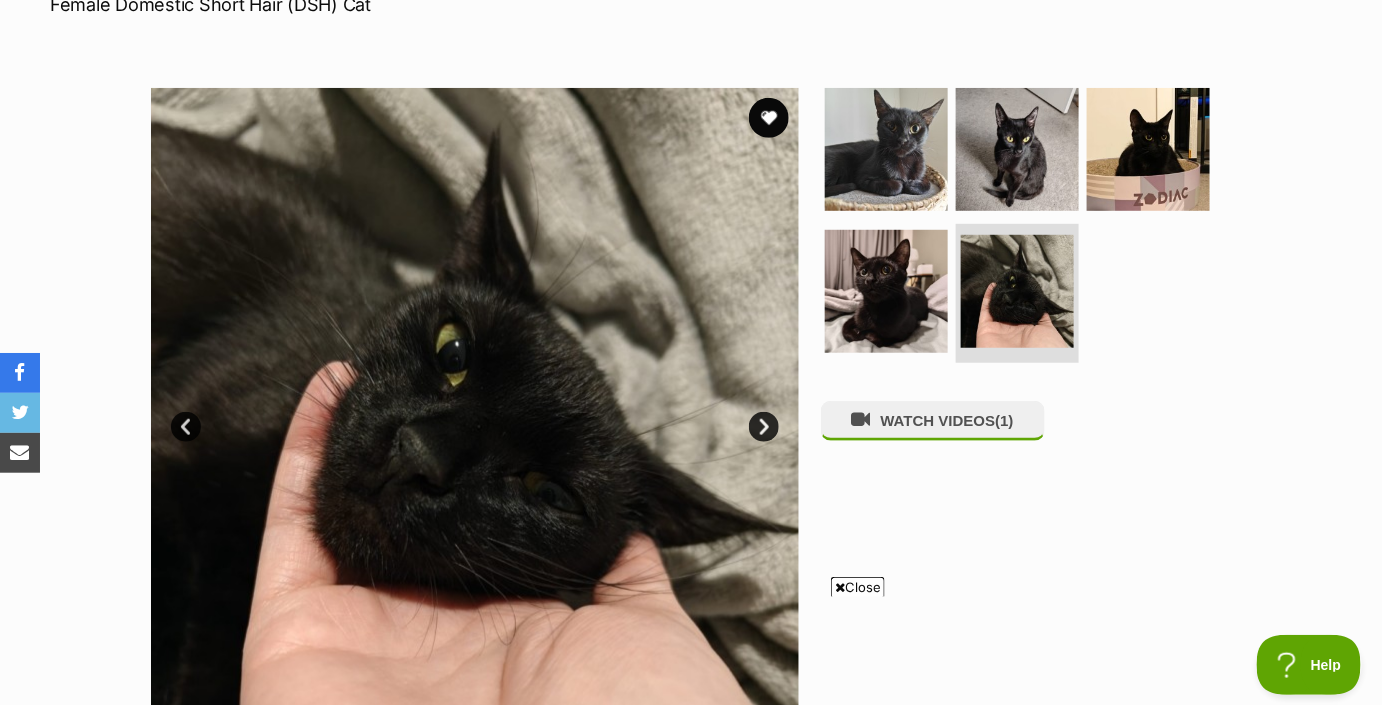 click on "Next" at bounding box center (764, 427) 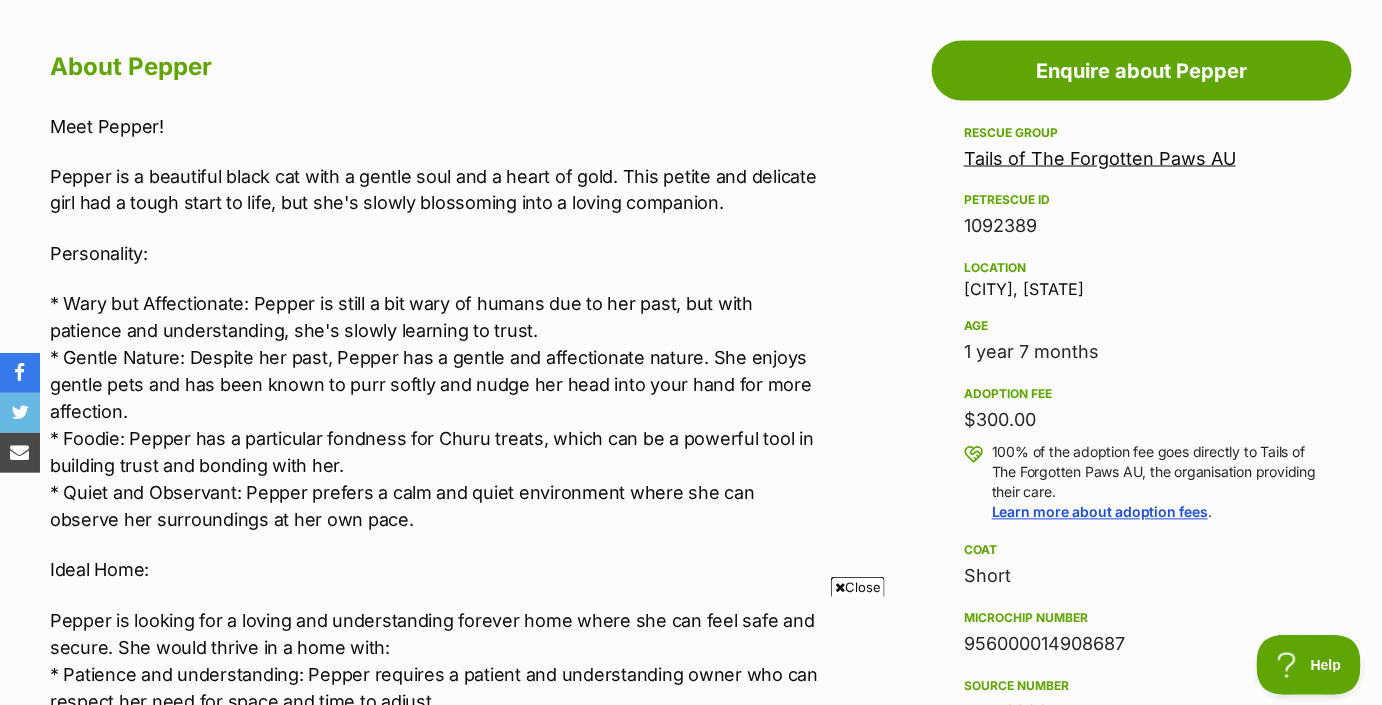 scroll, scrollTop: 1084, scrollLeft: 0, axis: vertical 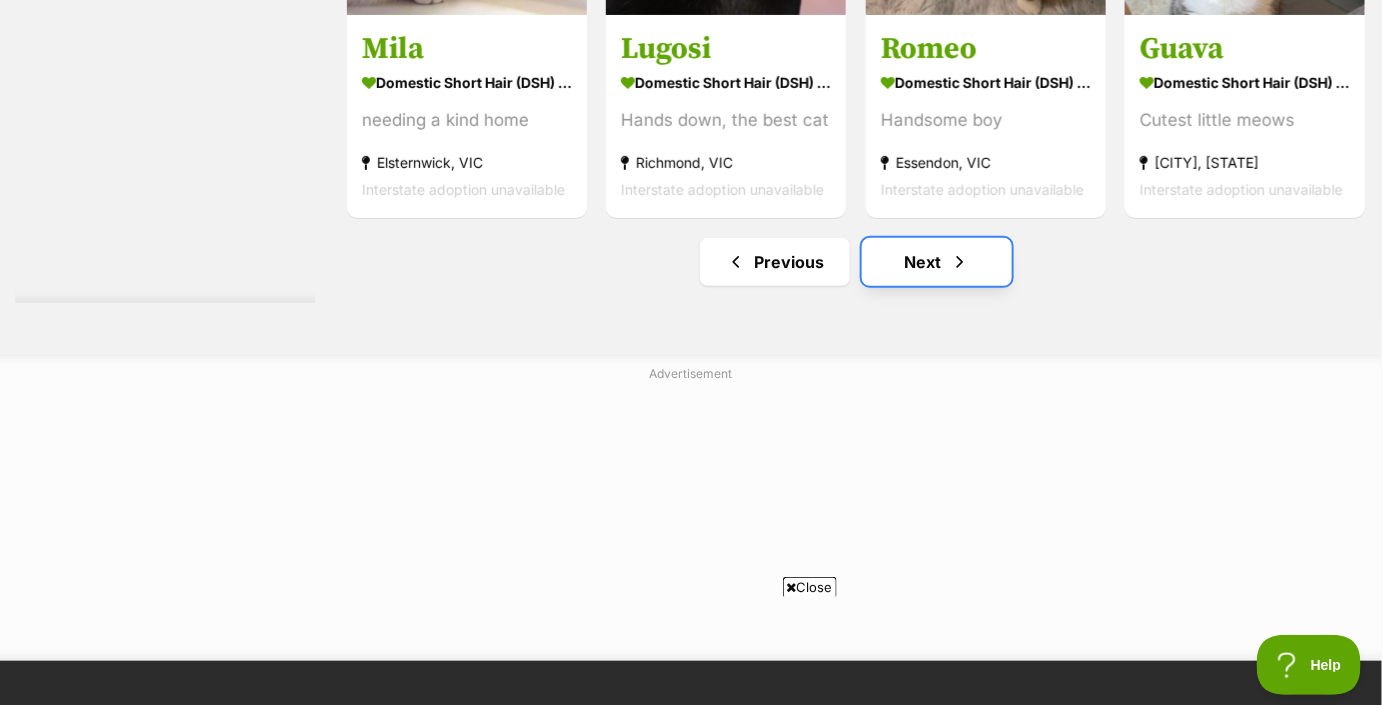 click on "Next" at bounding box center (937, 262) 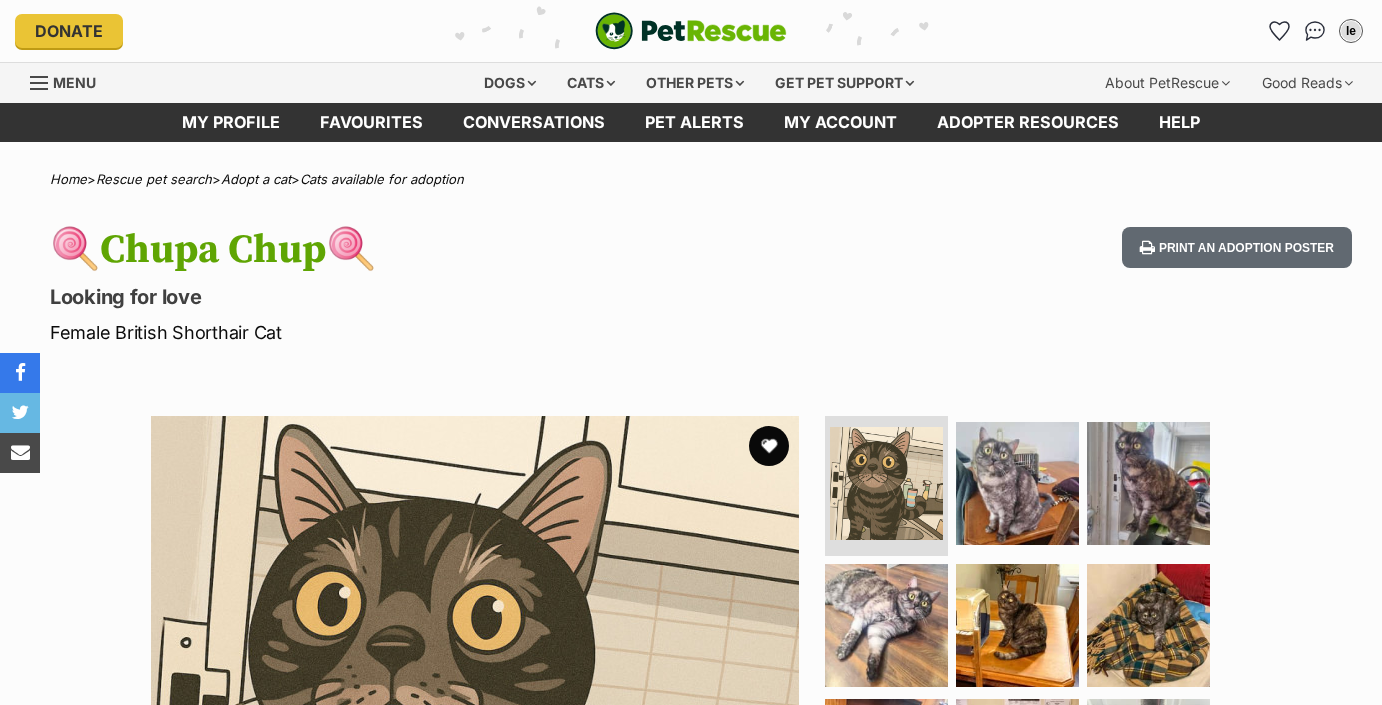 scroll, scrollTop: 0, scrollLeft: 0, axis: both 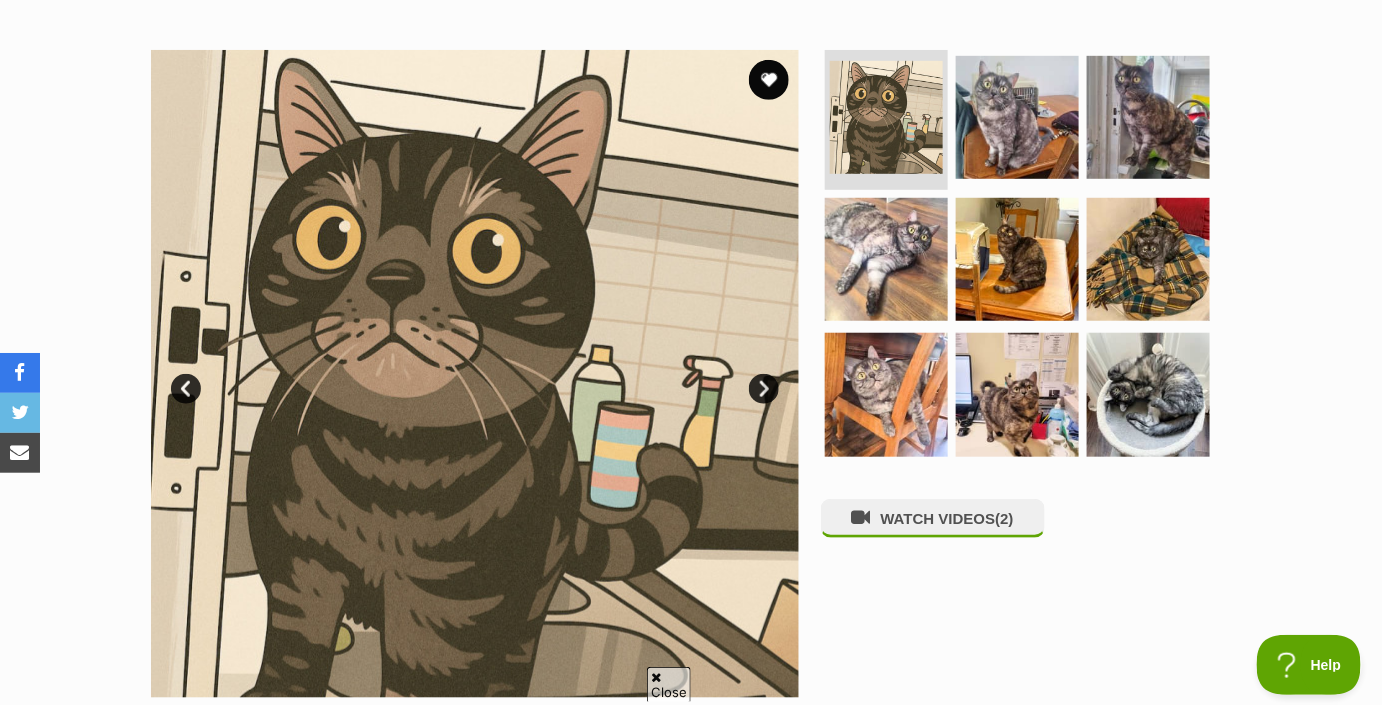 click on "Next" at bounding box center [764, 389] 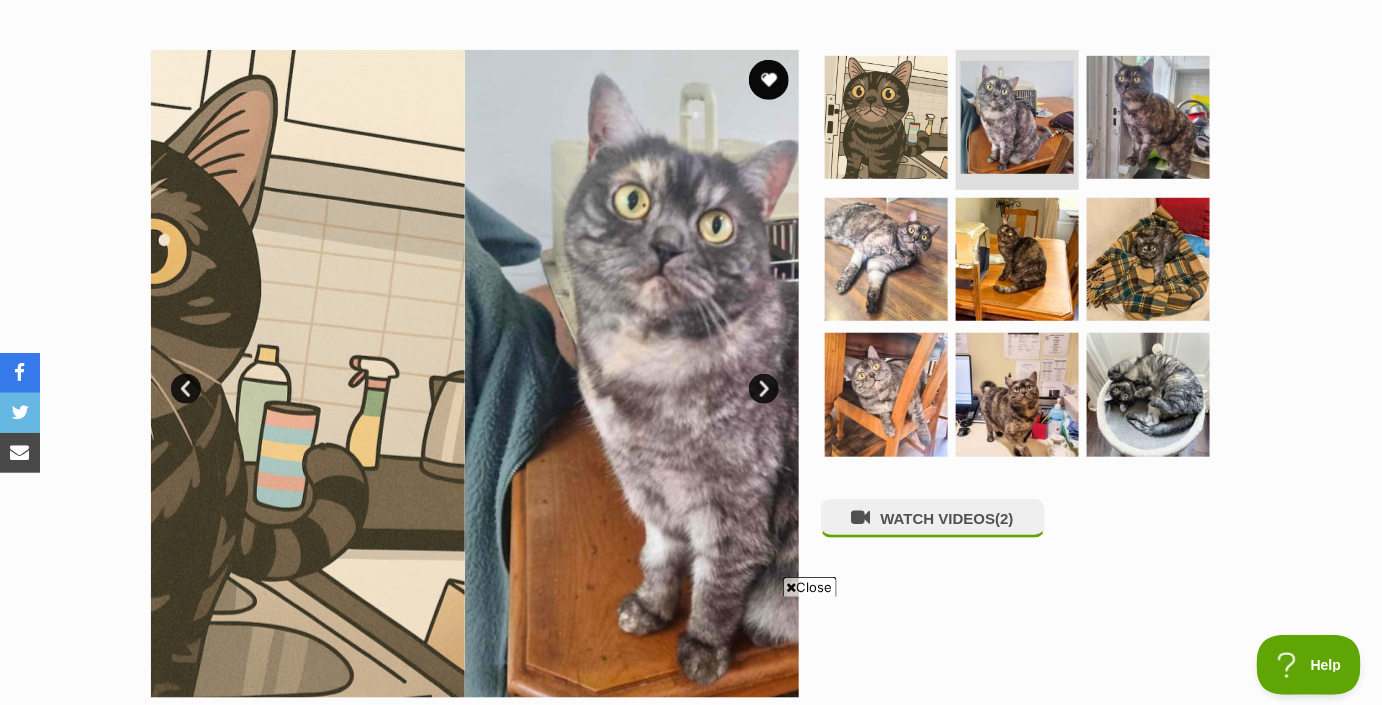 scroll, scrollTop: 0, scrollLeft: 0, axis: both 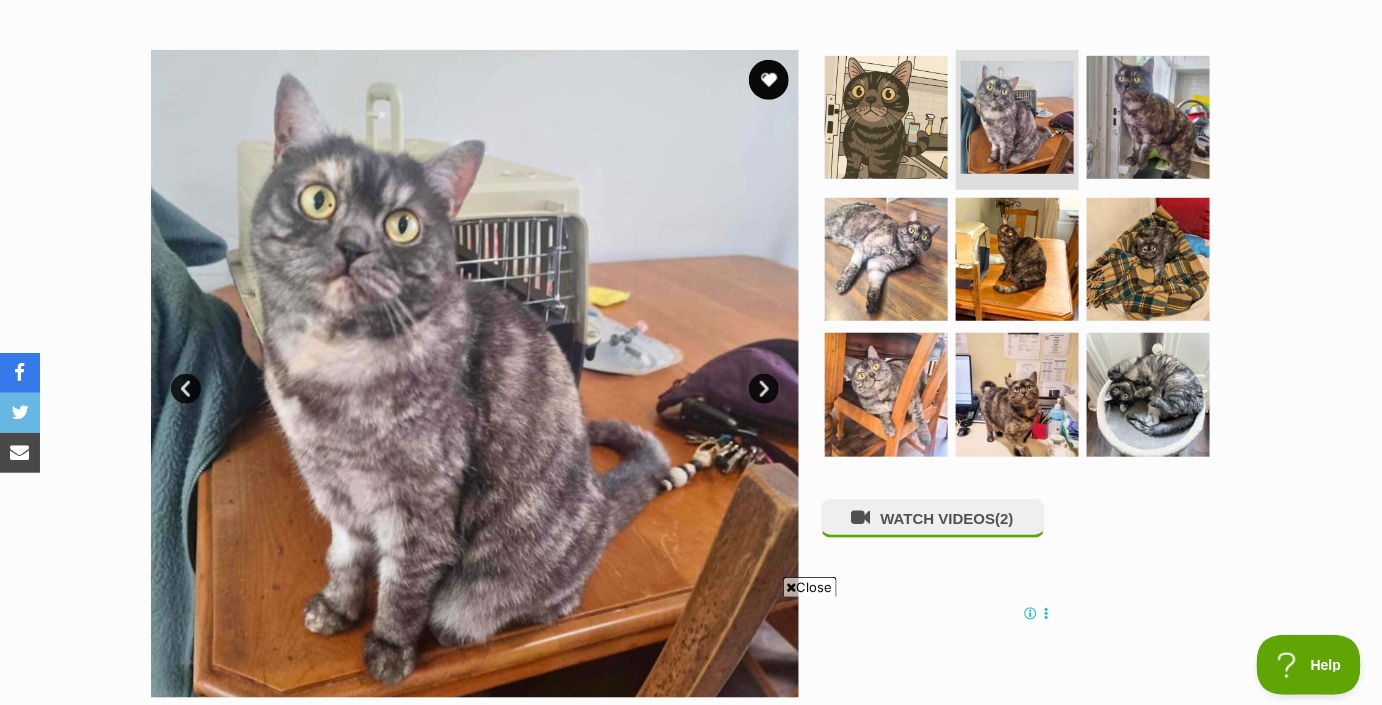 click on "Next" at bounding box center [764, 389] 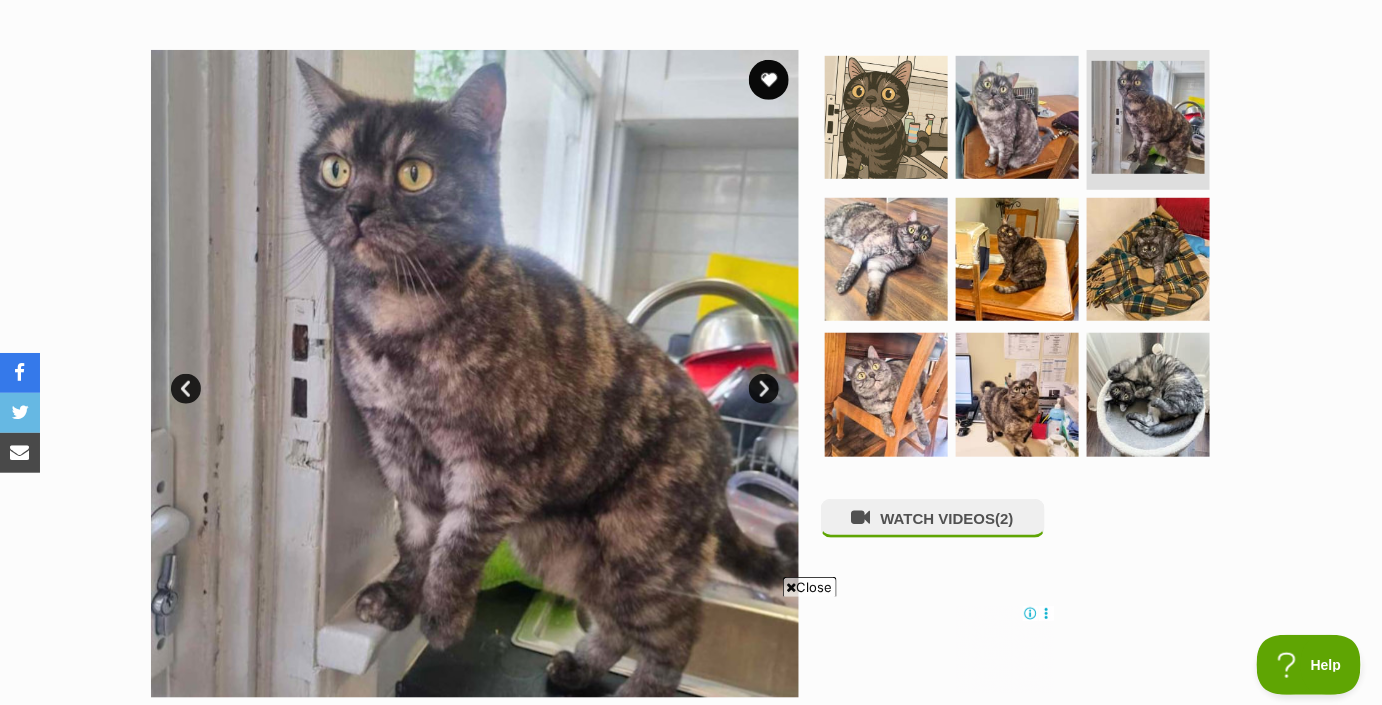 click on "Next" at bounding box center [764, 389] 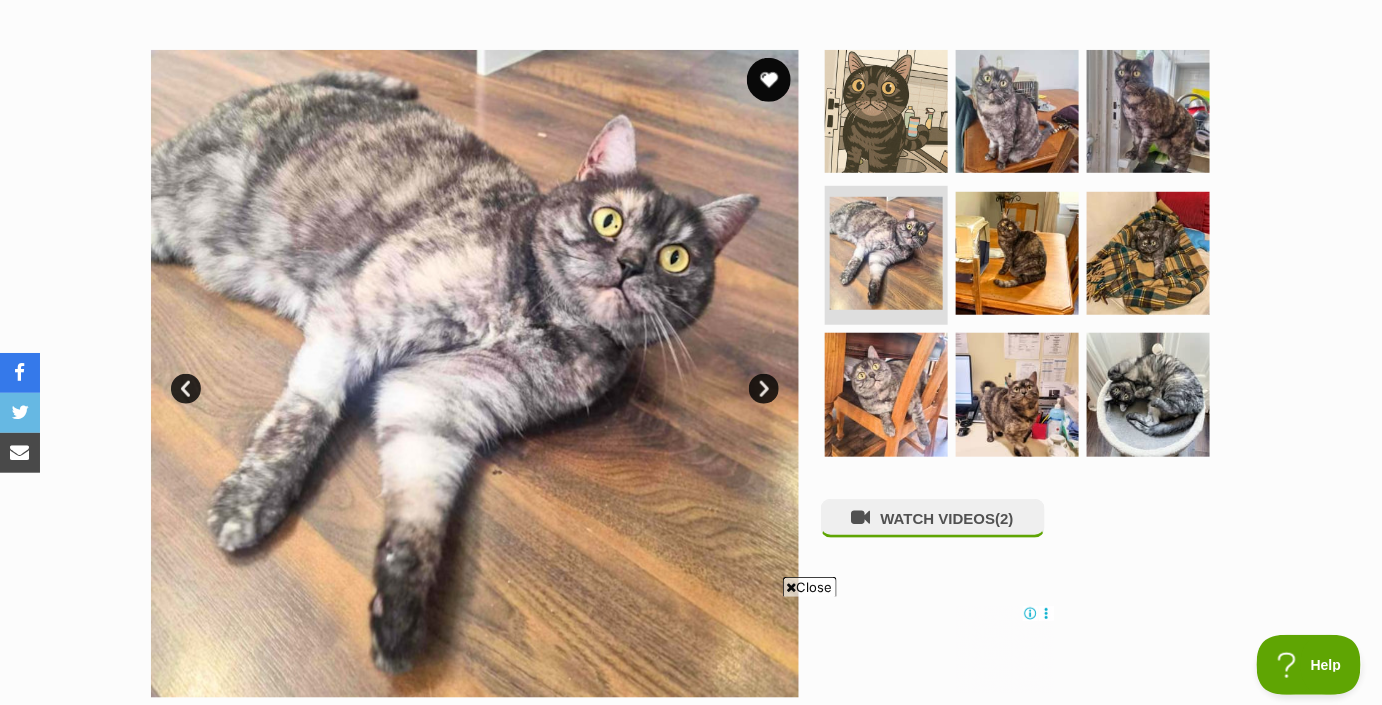 click at bounding box center (769, 80) 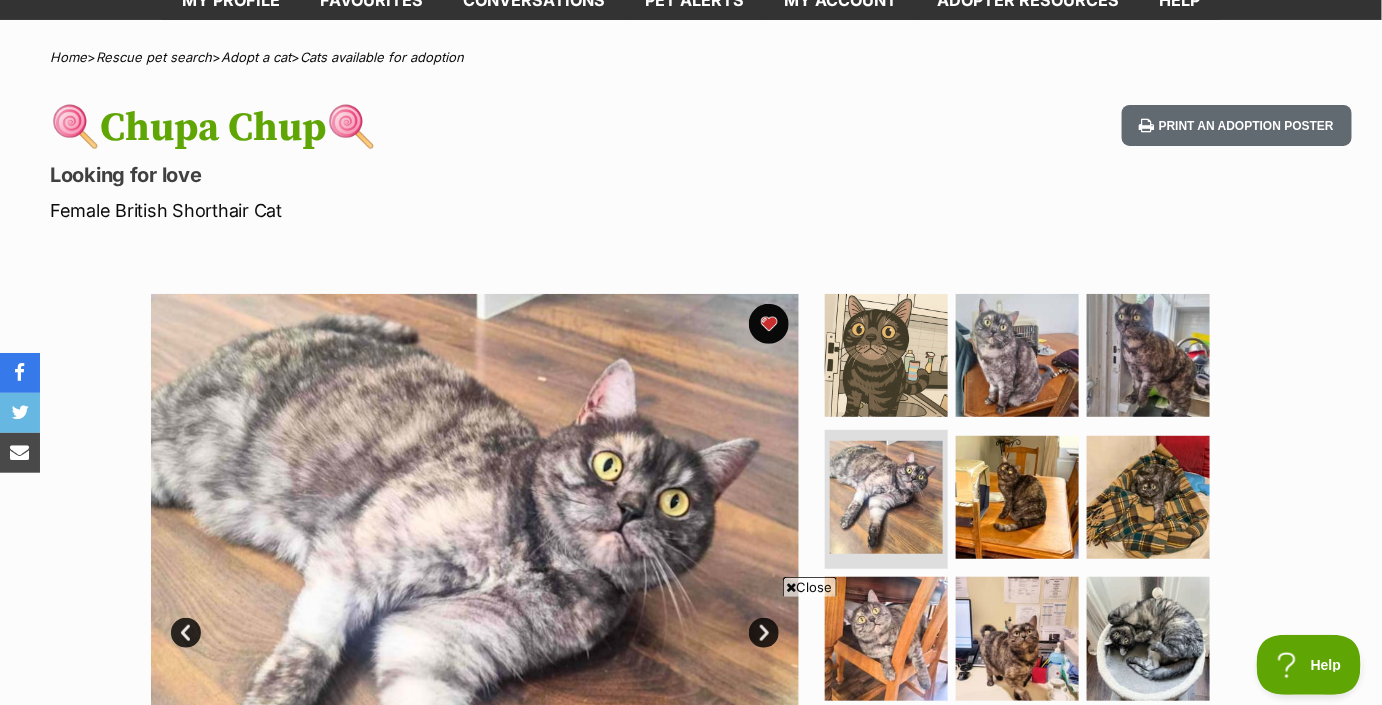 scroll, scrollTop: 122, scrollLeft: 0, axis: vertical 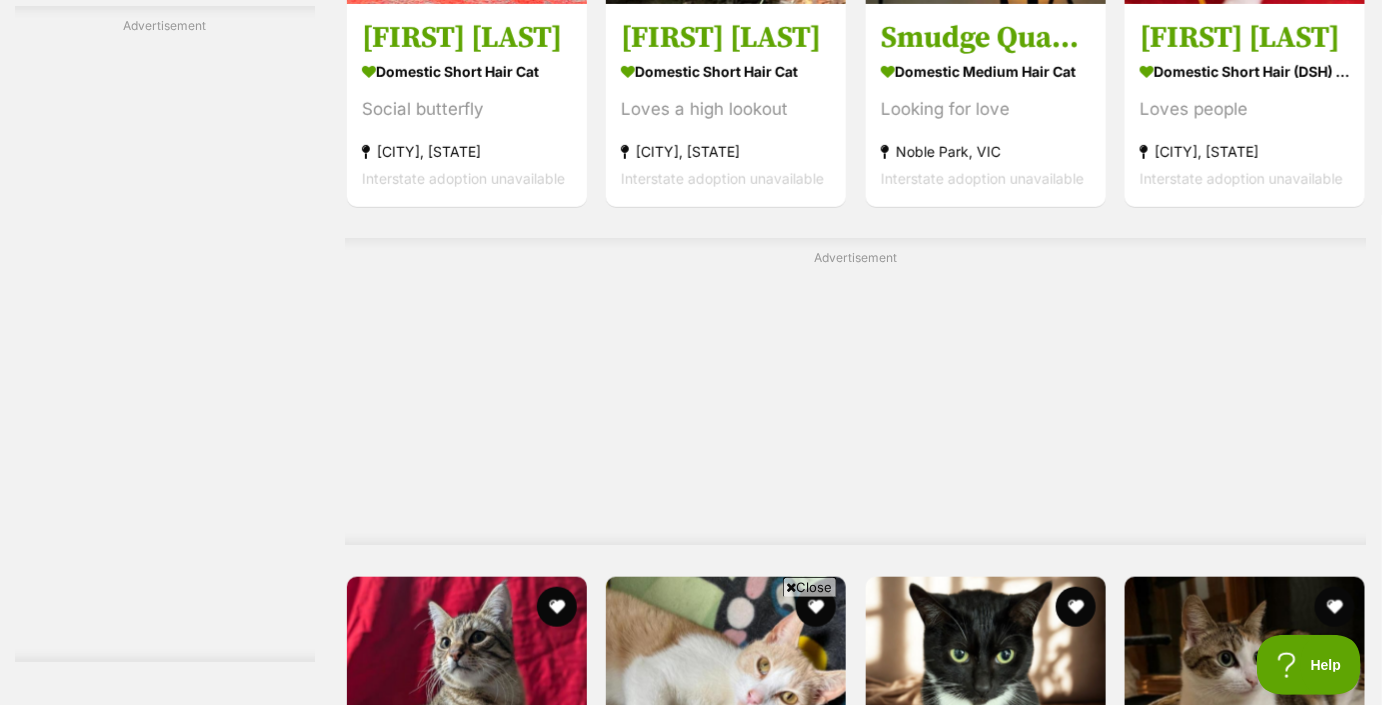 click on "Close" at bounding box center [810, 587] 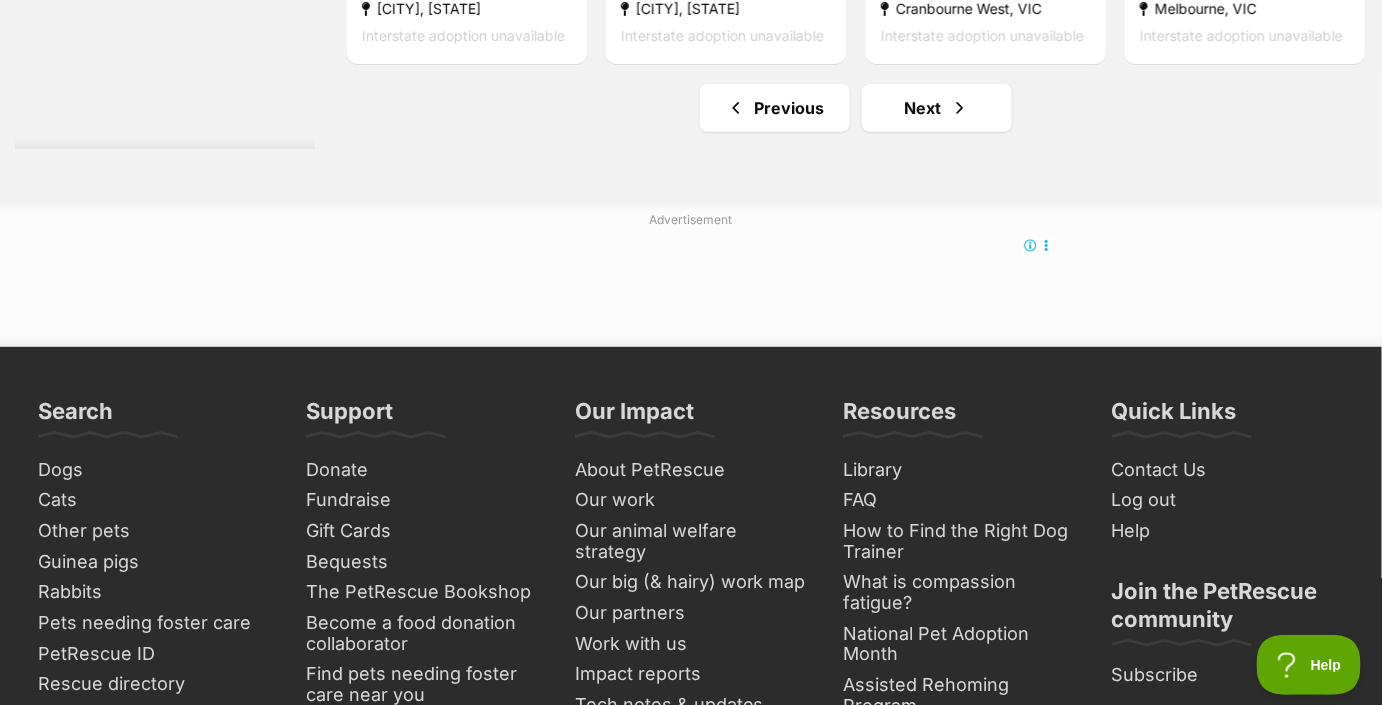 scroll, scrollTop: 10322, scrollLeft: 0, axis: vertical 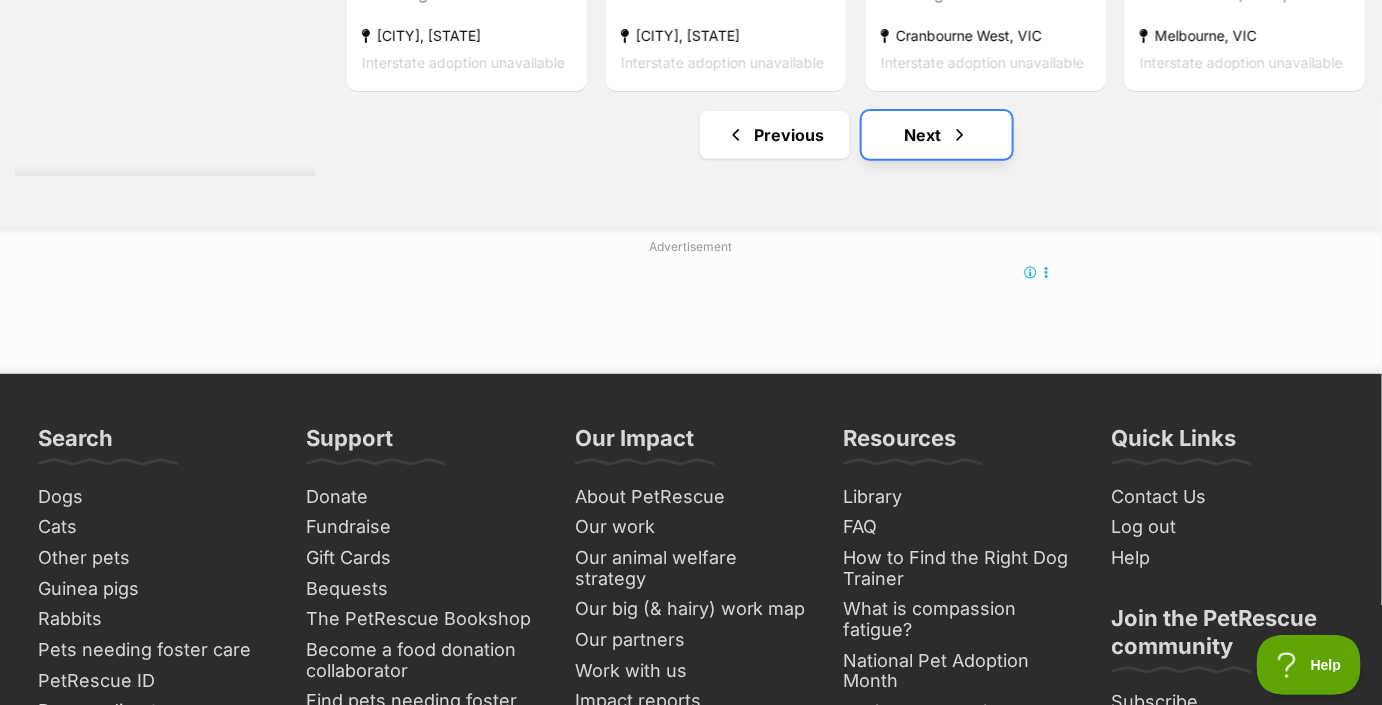 click on "Next" at bounding box center (937, 135) 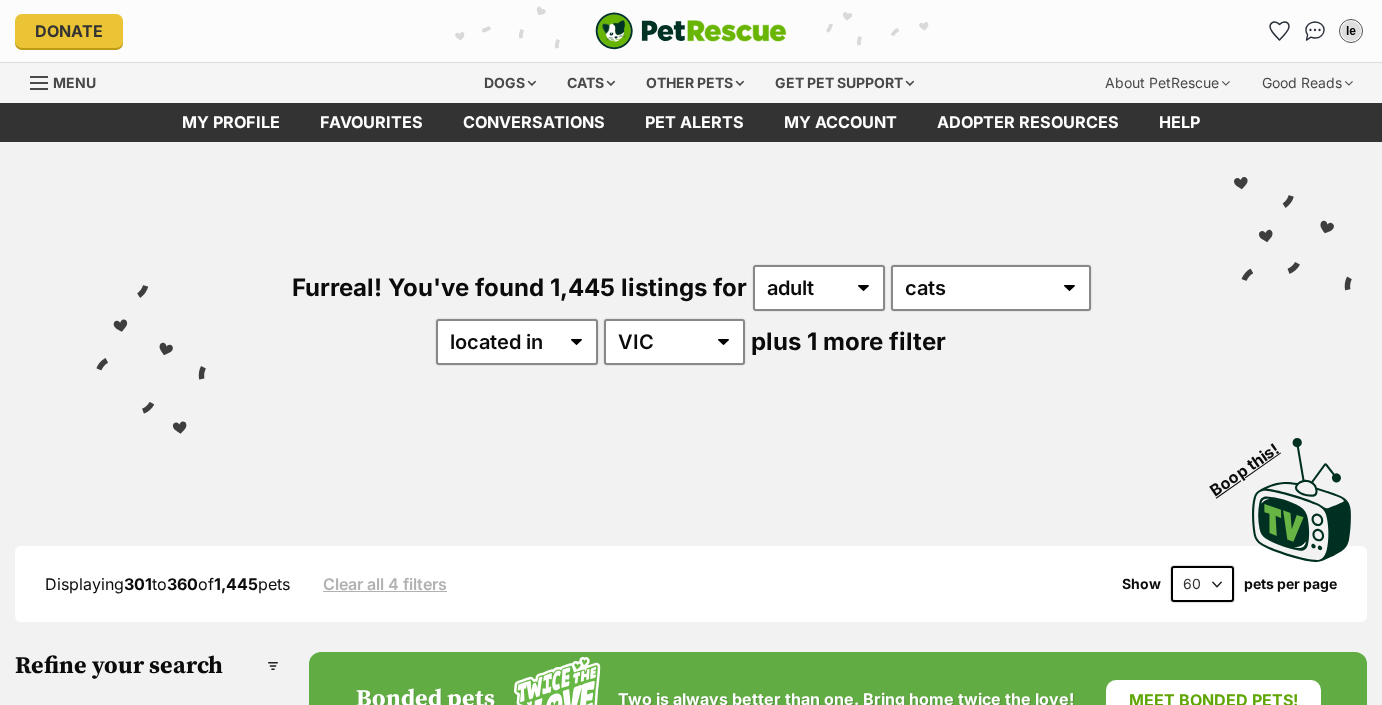 scroll, scrollTop: 0, scrollLeft: 0, axis: both 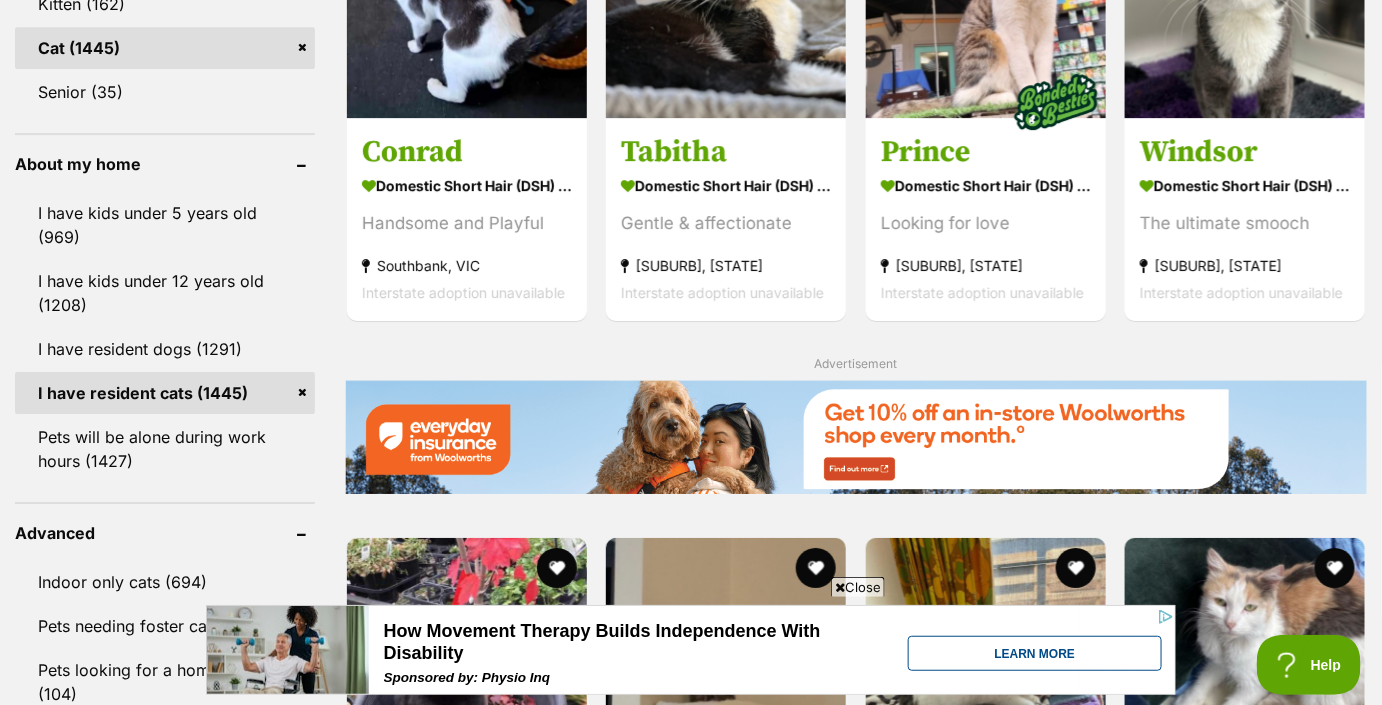 click on "Close" at bounding box center (858, 587) 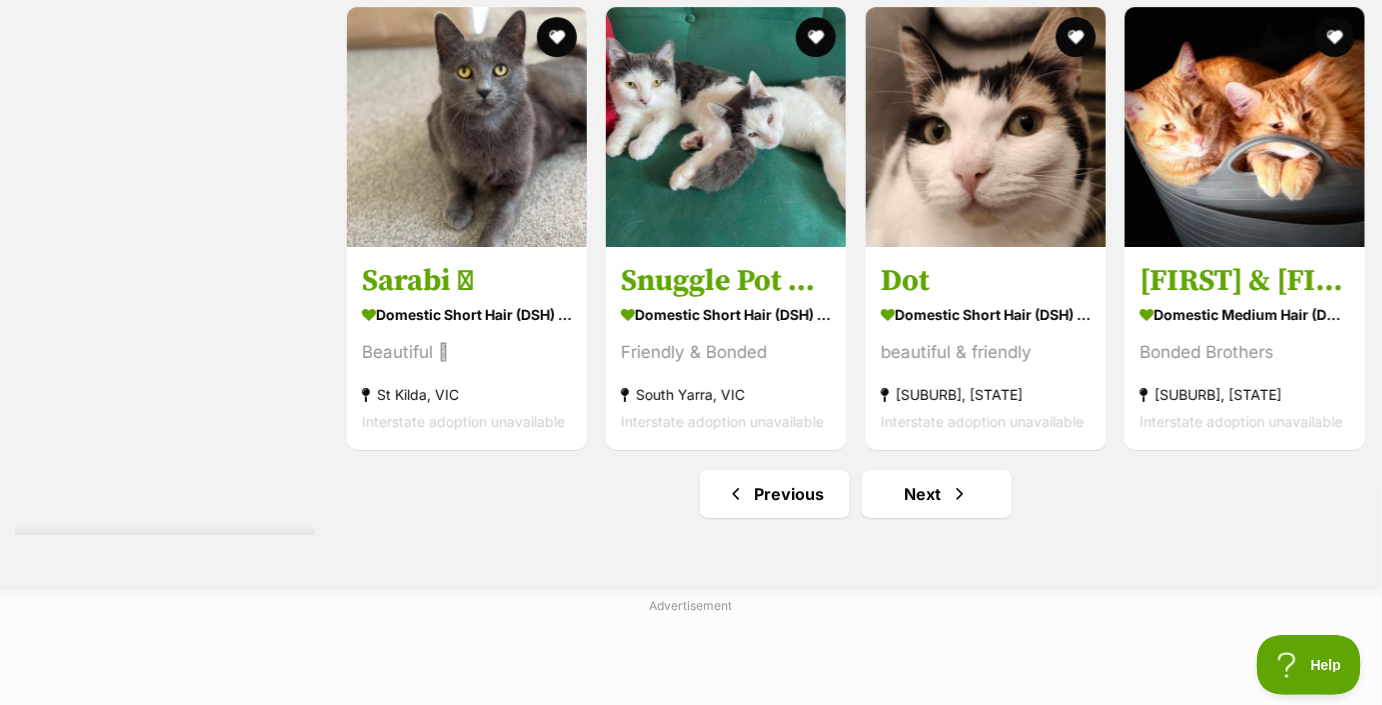 scroll, scrollTop: 9931, scrollLeft: 0, axis: vertical 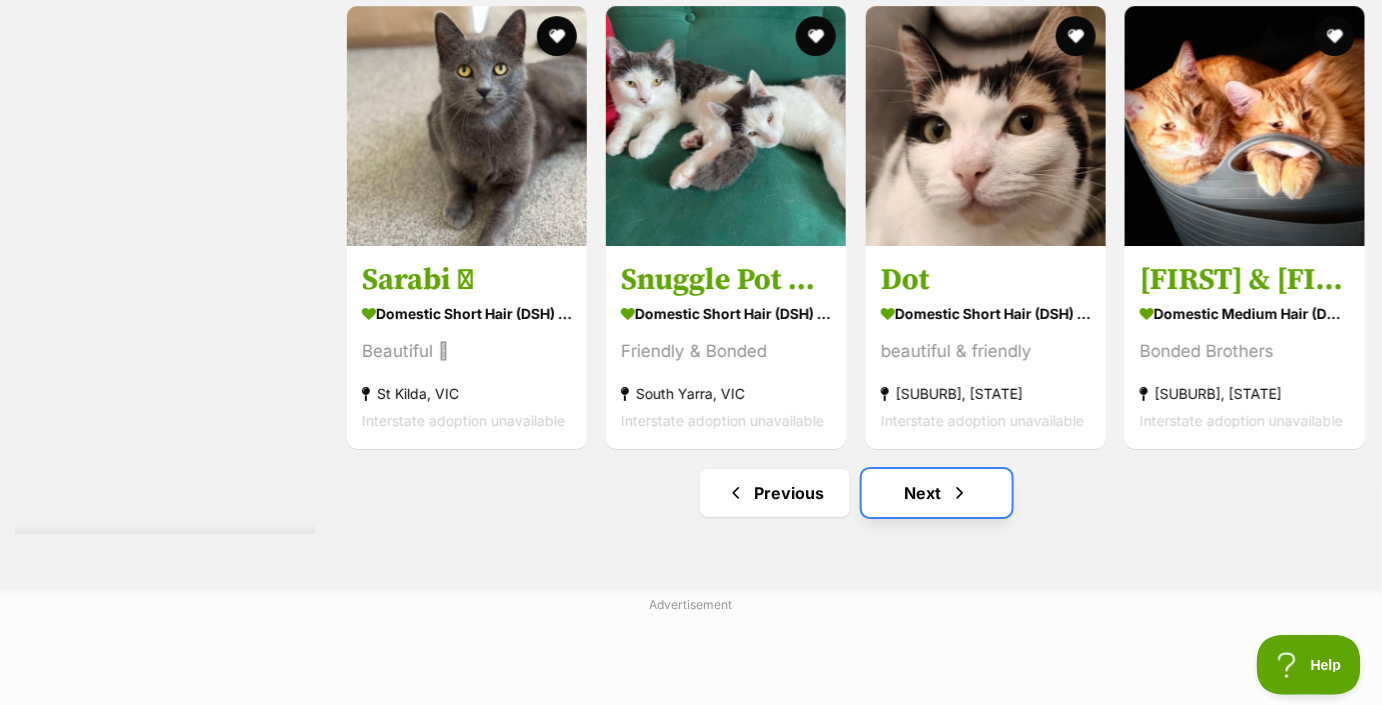 click on "Next" at bounding box center (937, 493) 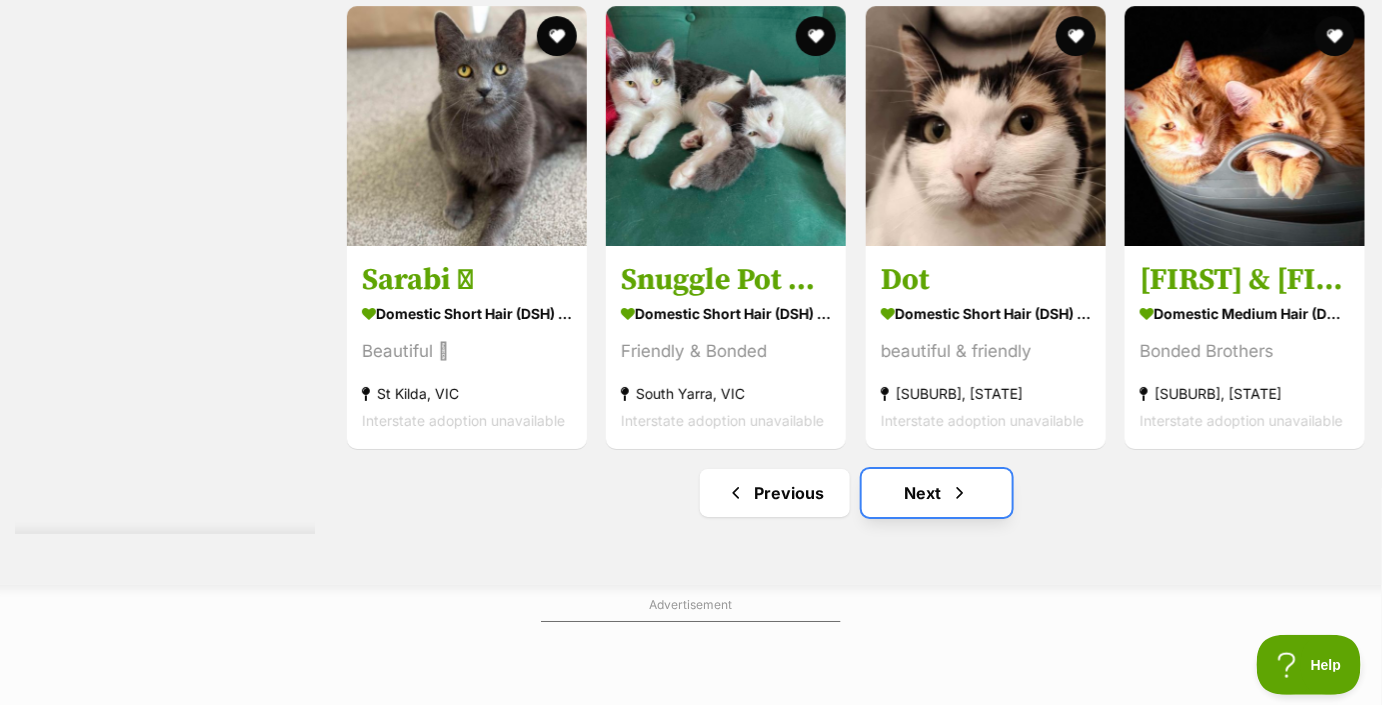scroll, scrollTop: 0, scrollLeft: 0, axis: both 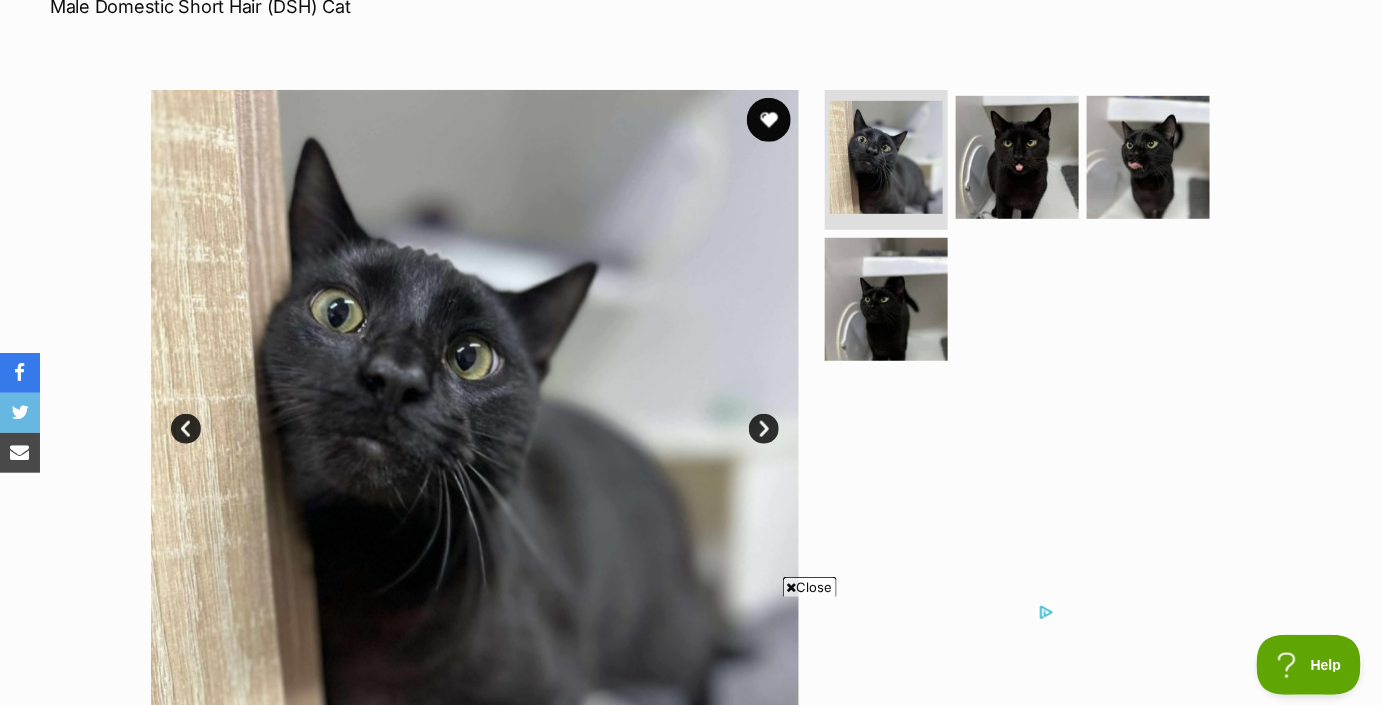 click at bounding box center [769, 120] 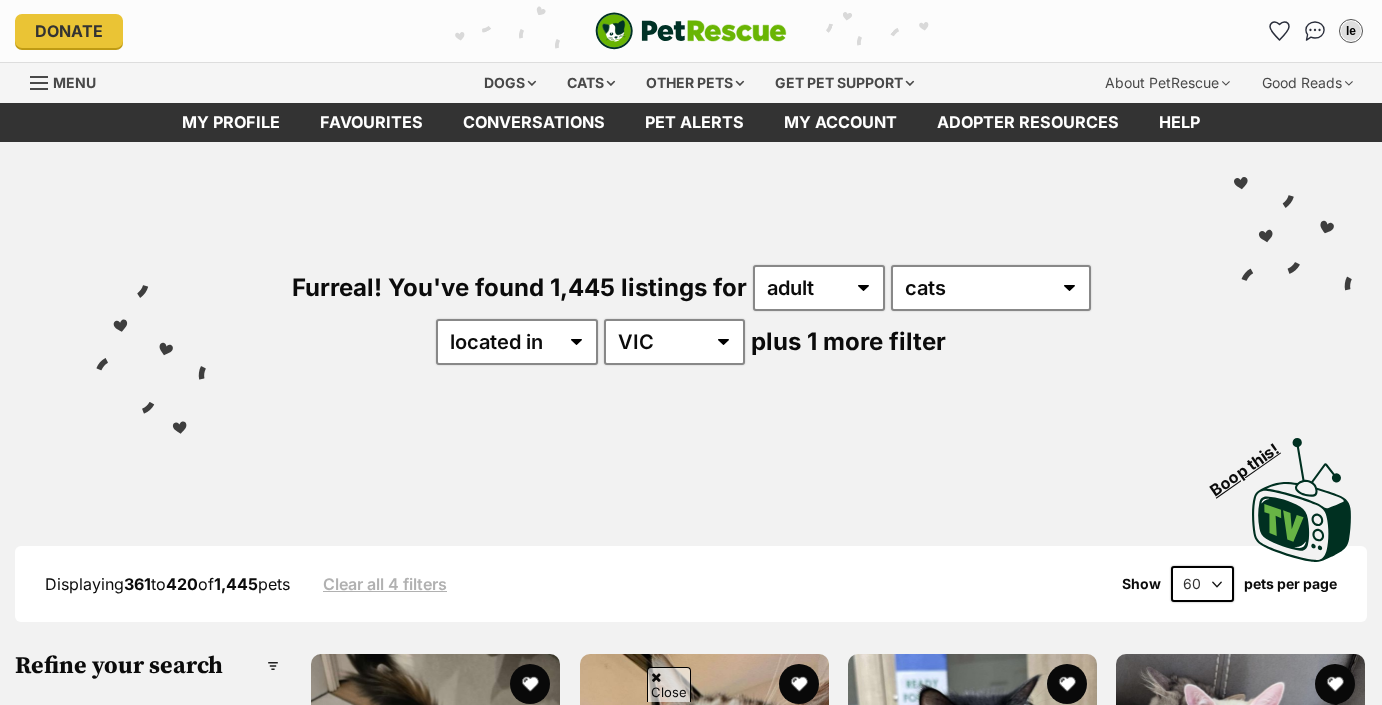 scroll, scrollTop: 213, scrollLeft: 0, axis: vertical 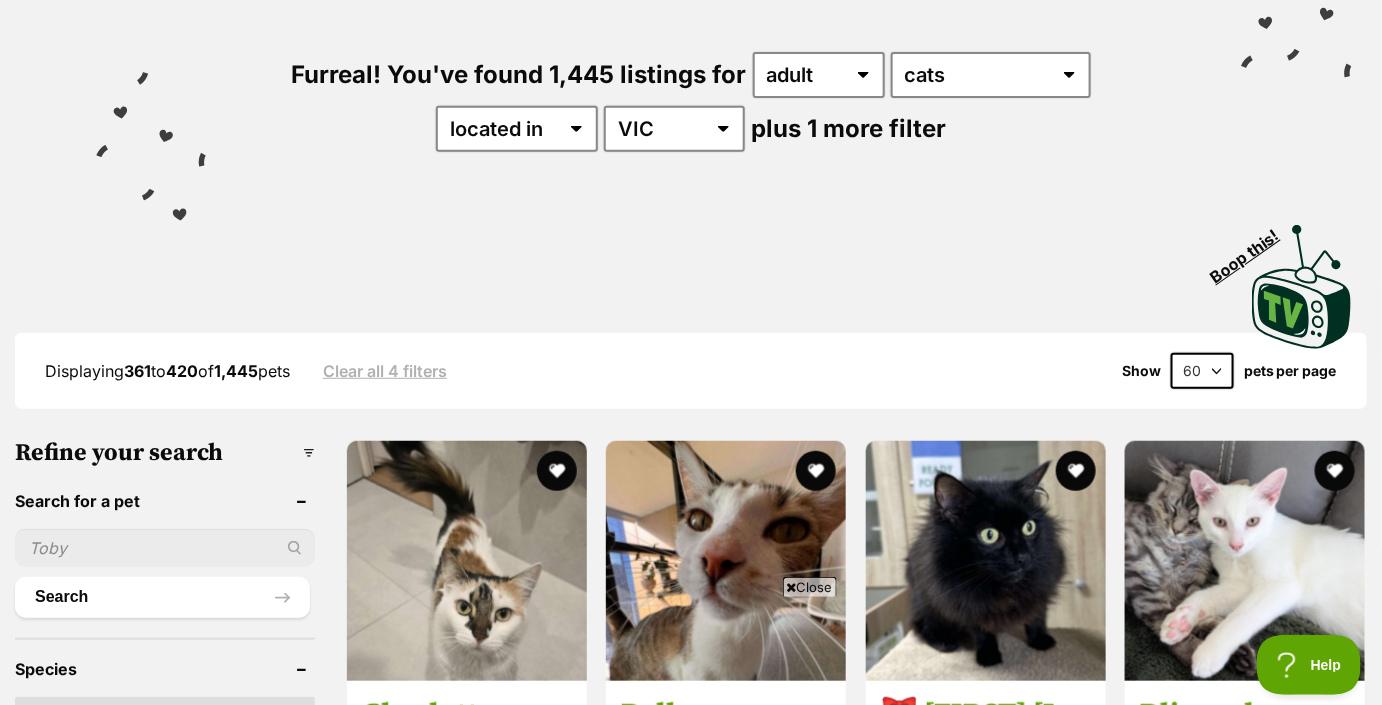 click at bounding box center [792, 587] 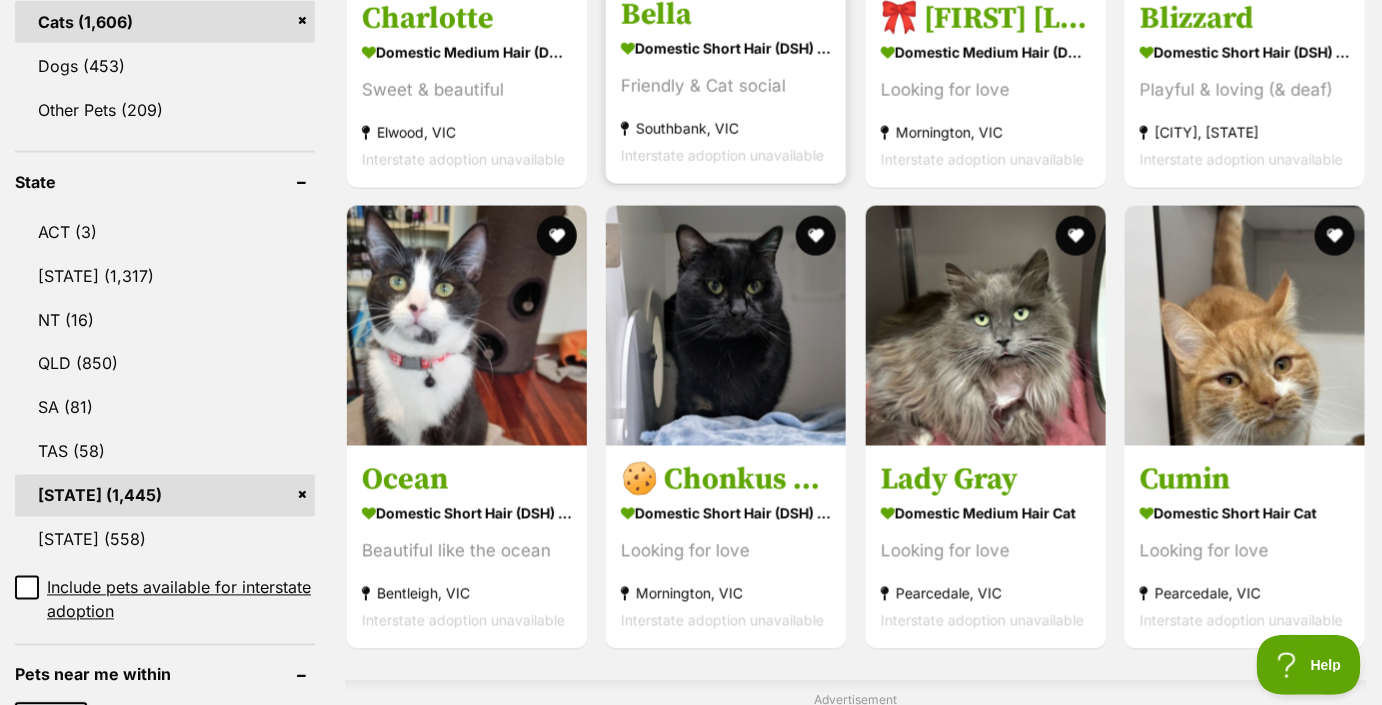 scroll, scrollTop: 911, scrollLeft: 0, axis: vertical 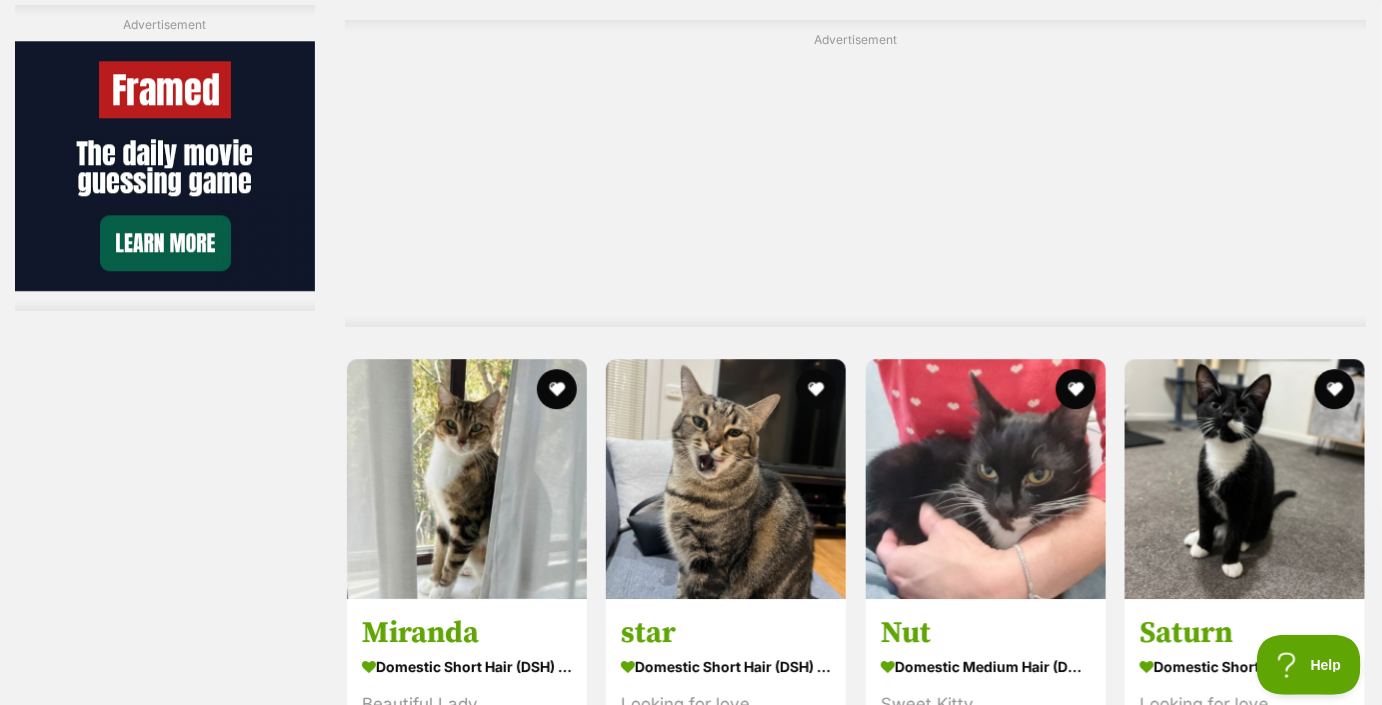 click at bounding box center (726, 479) 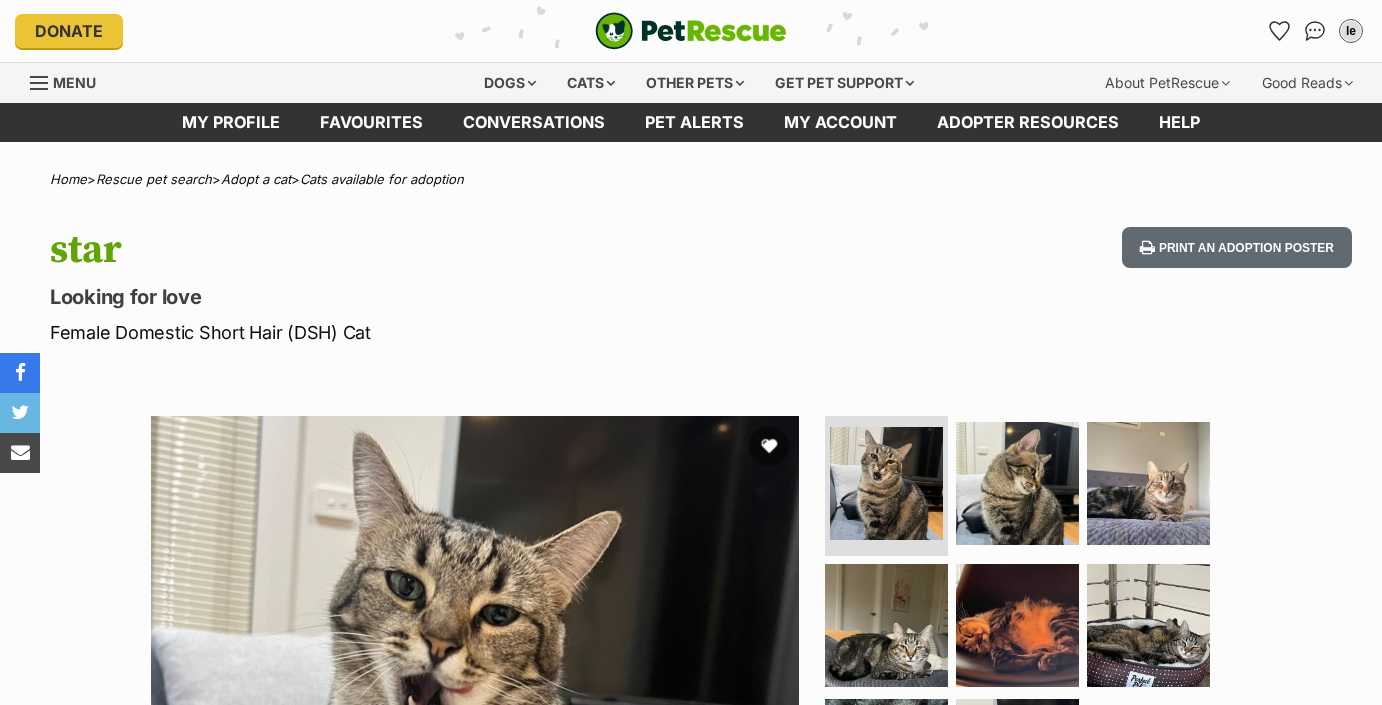 scroll, scrollTop: 0, scrollLeft: 0, axis: both 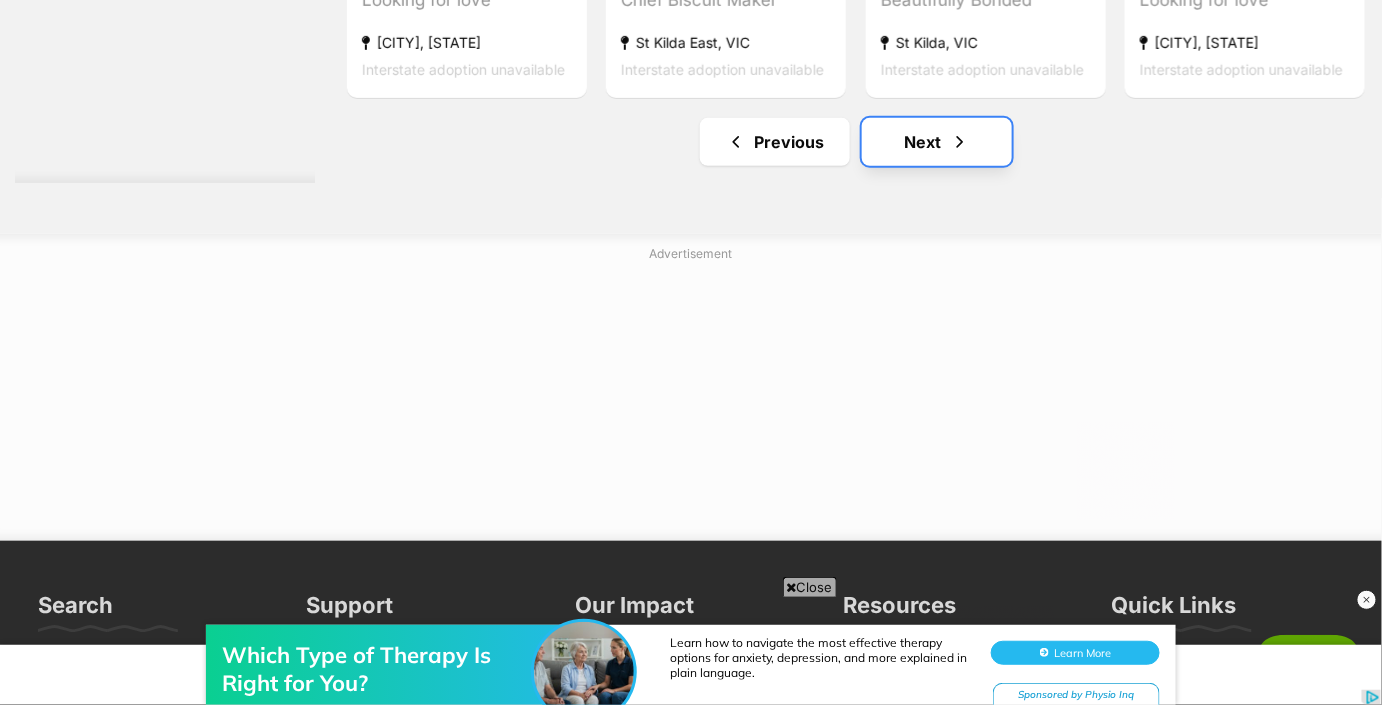 click on "Next" at bounding box center [937, 142] 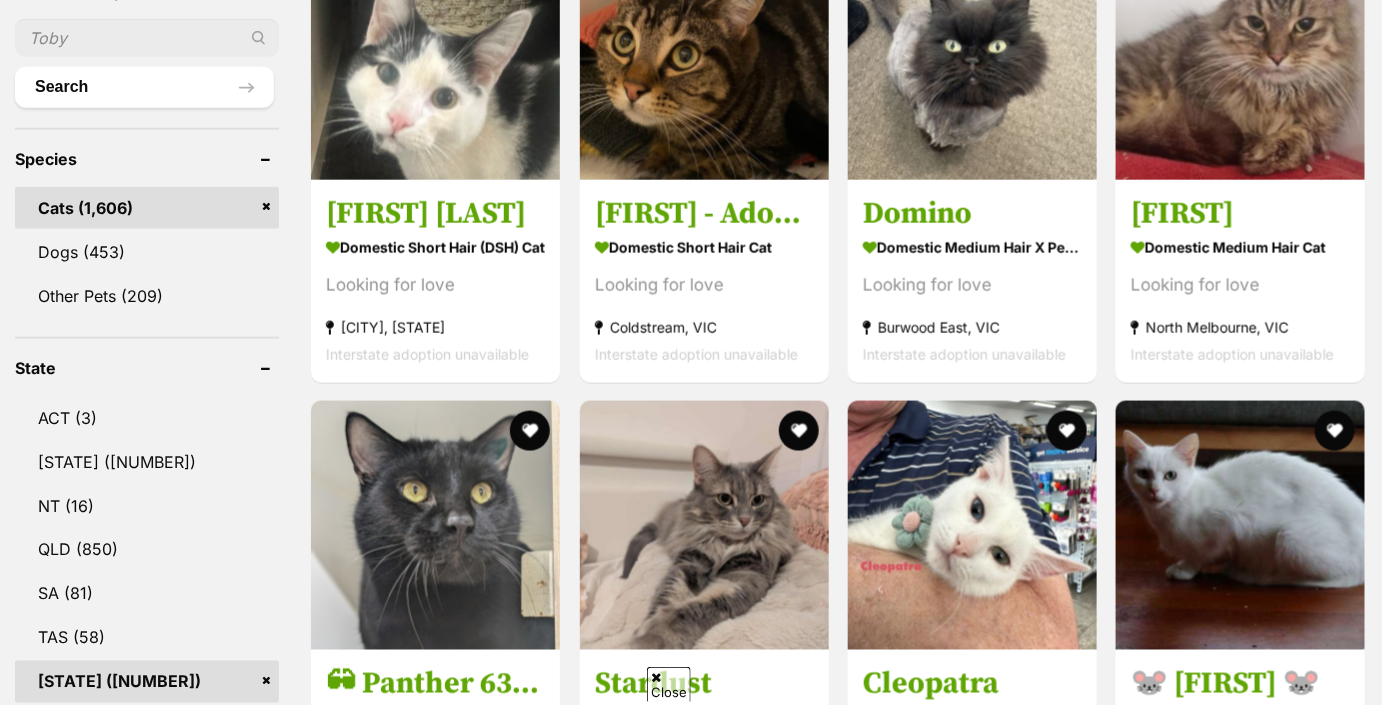 scroll, scrollTop: 730, scrollLeft: 0, axis: vertical 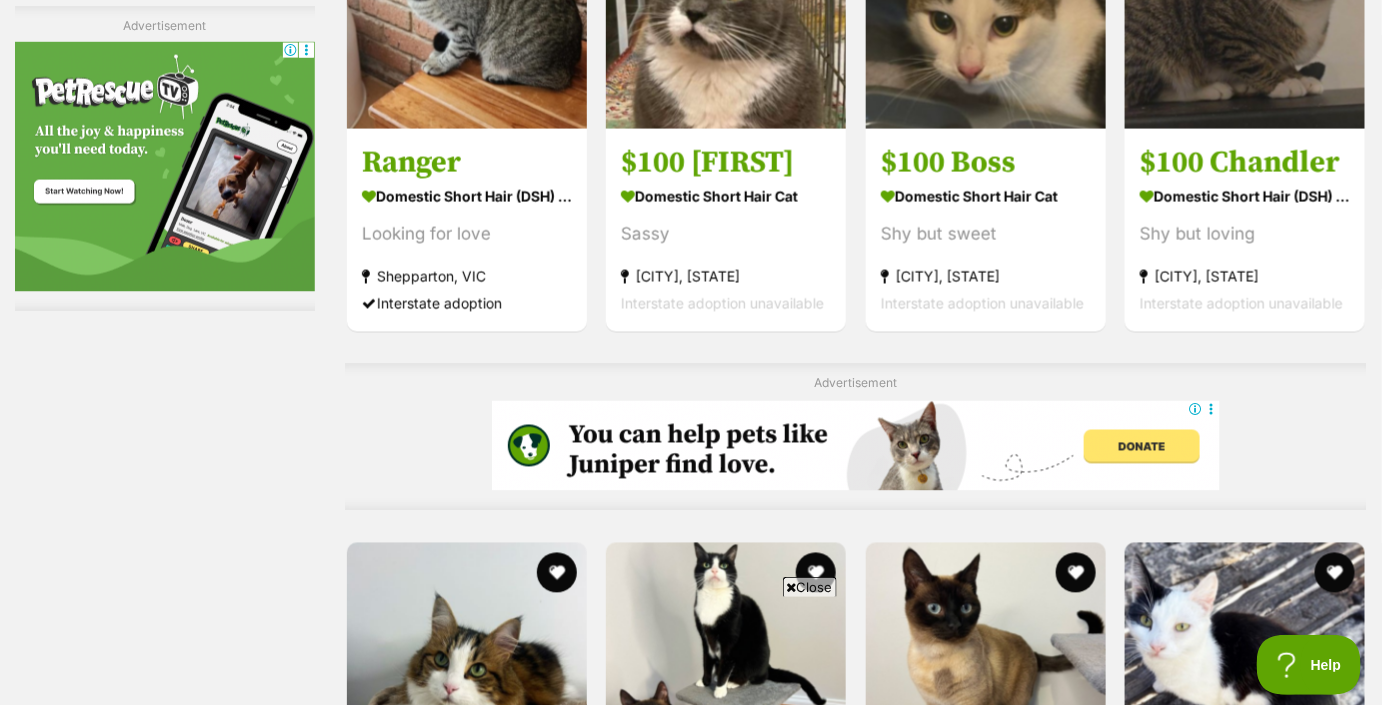 click on "$100 Boss" at bounding box center [986, 163] 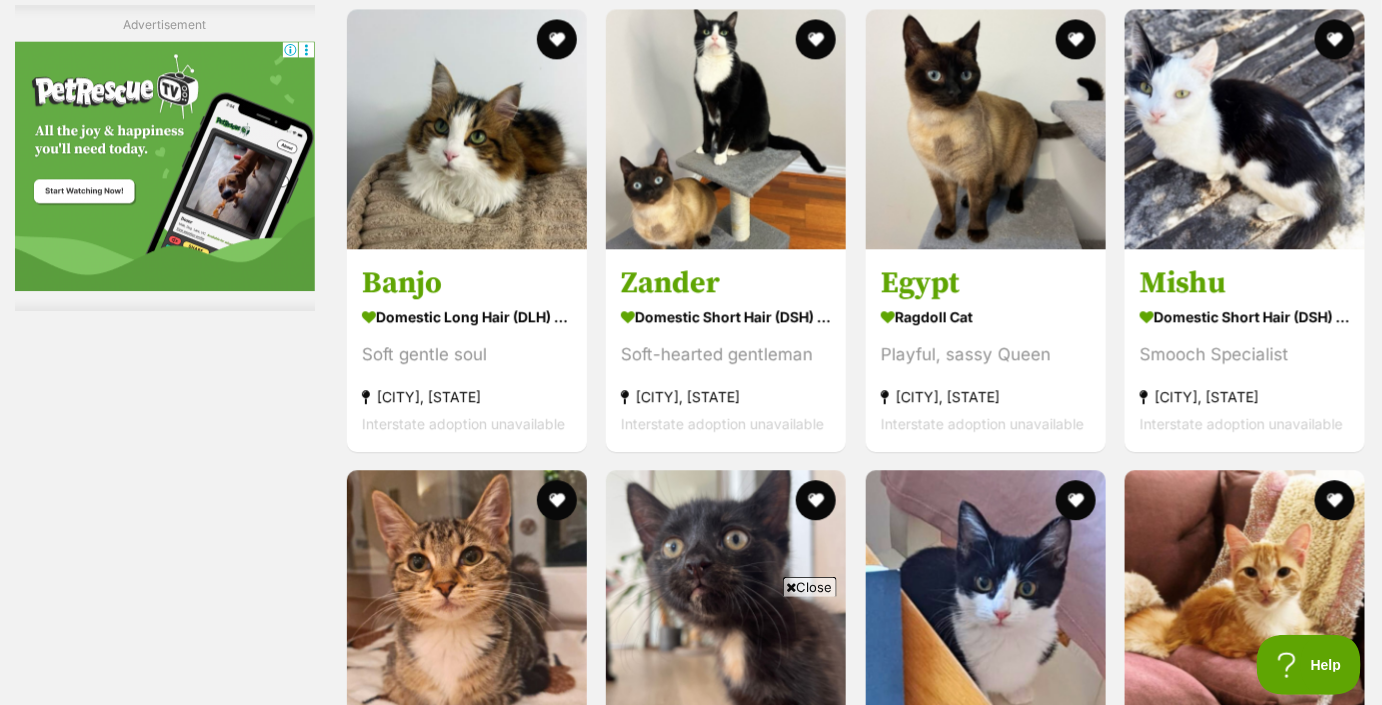 scroll, scrollTop: 6600, scrollLeft: 0, axis: vertical 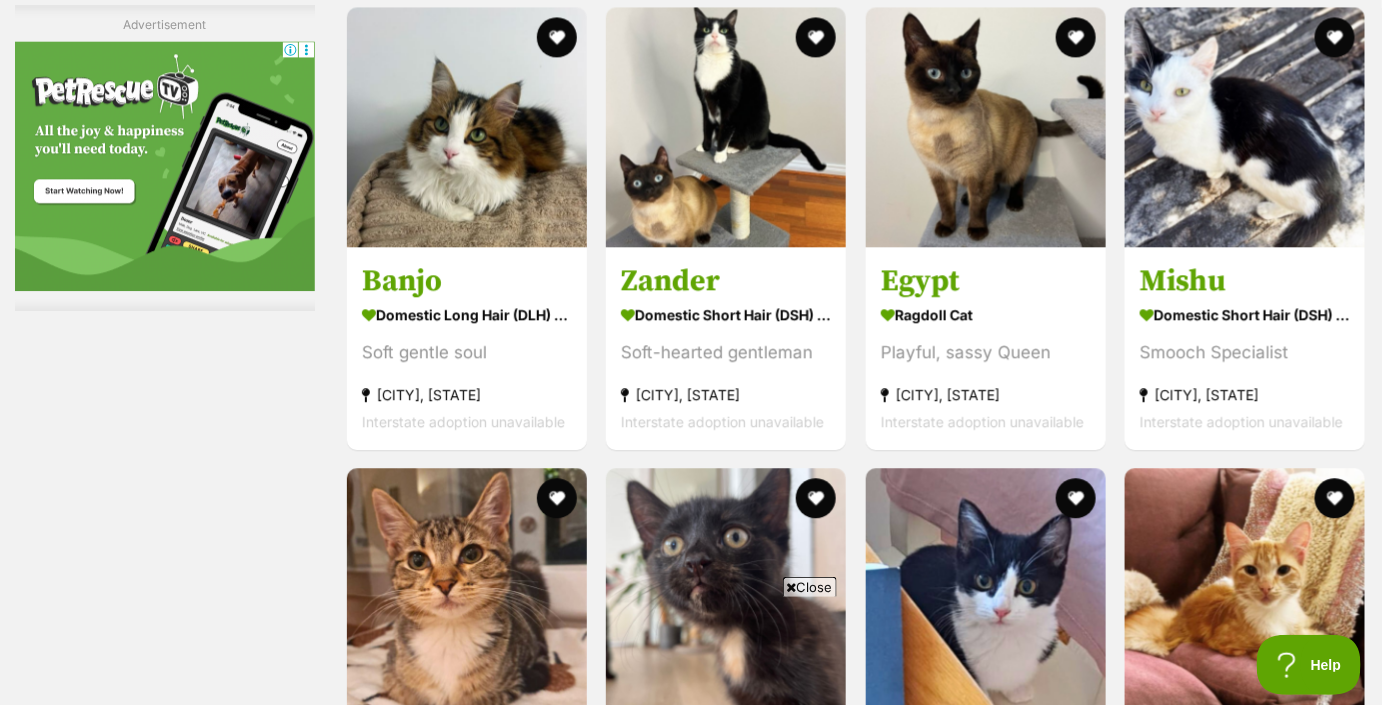 click on "Close" at bounding box center (810, 587) 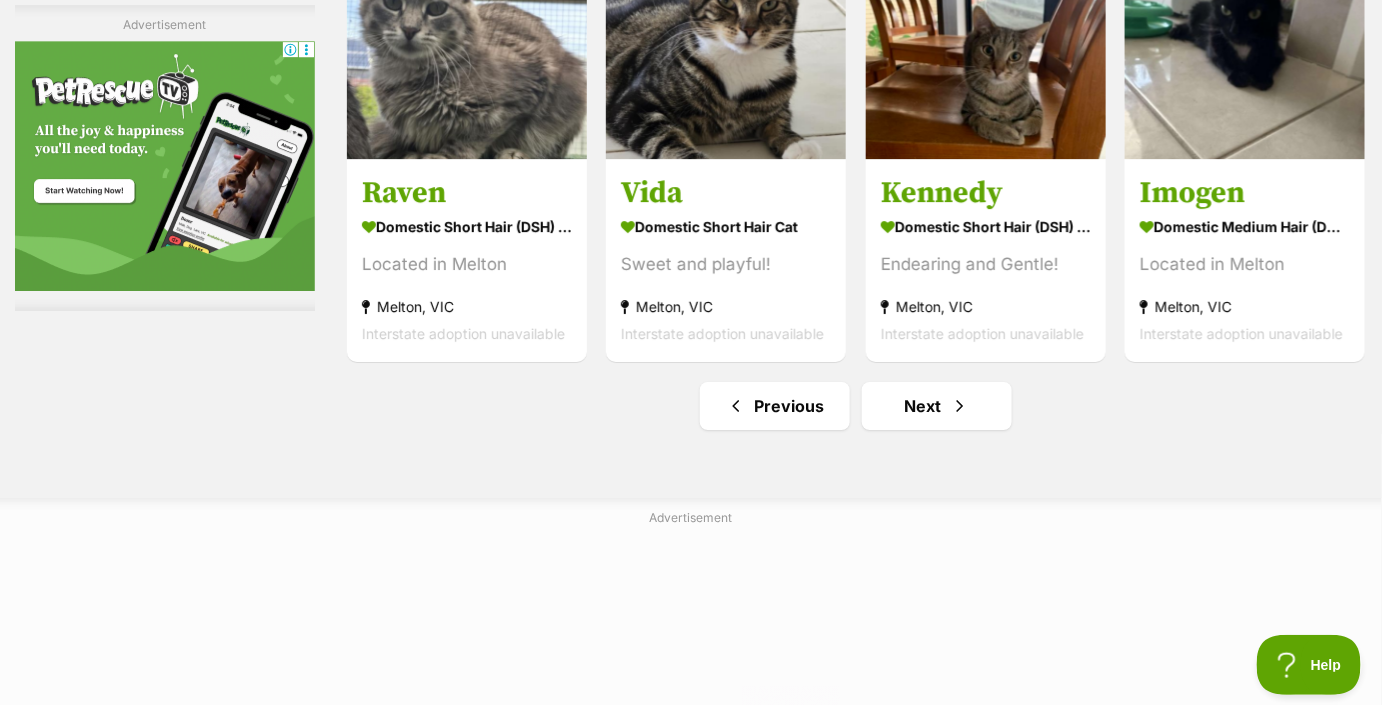 scroll, scrollTop: 9733, scrollLeft: 0, axis: vertical 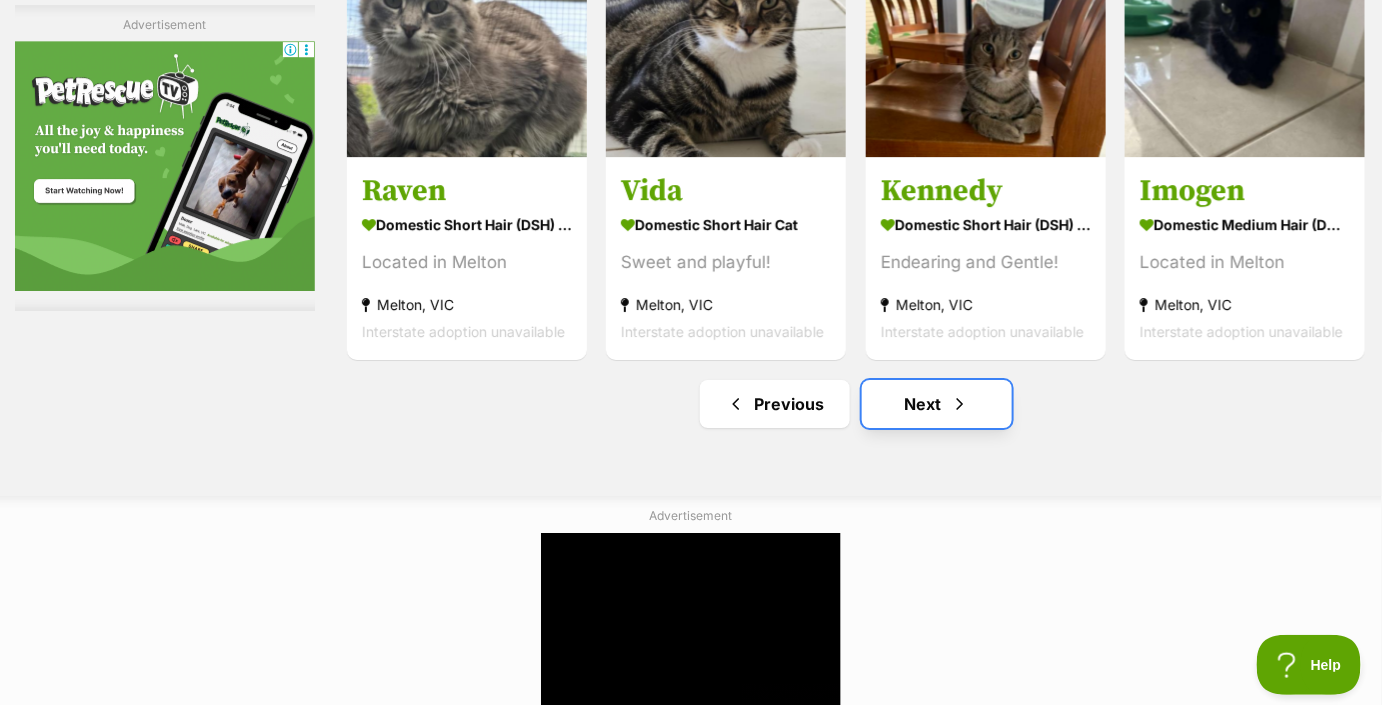 click on "Next" at bounding box center [937, 404] 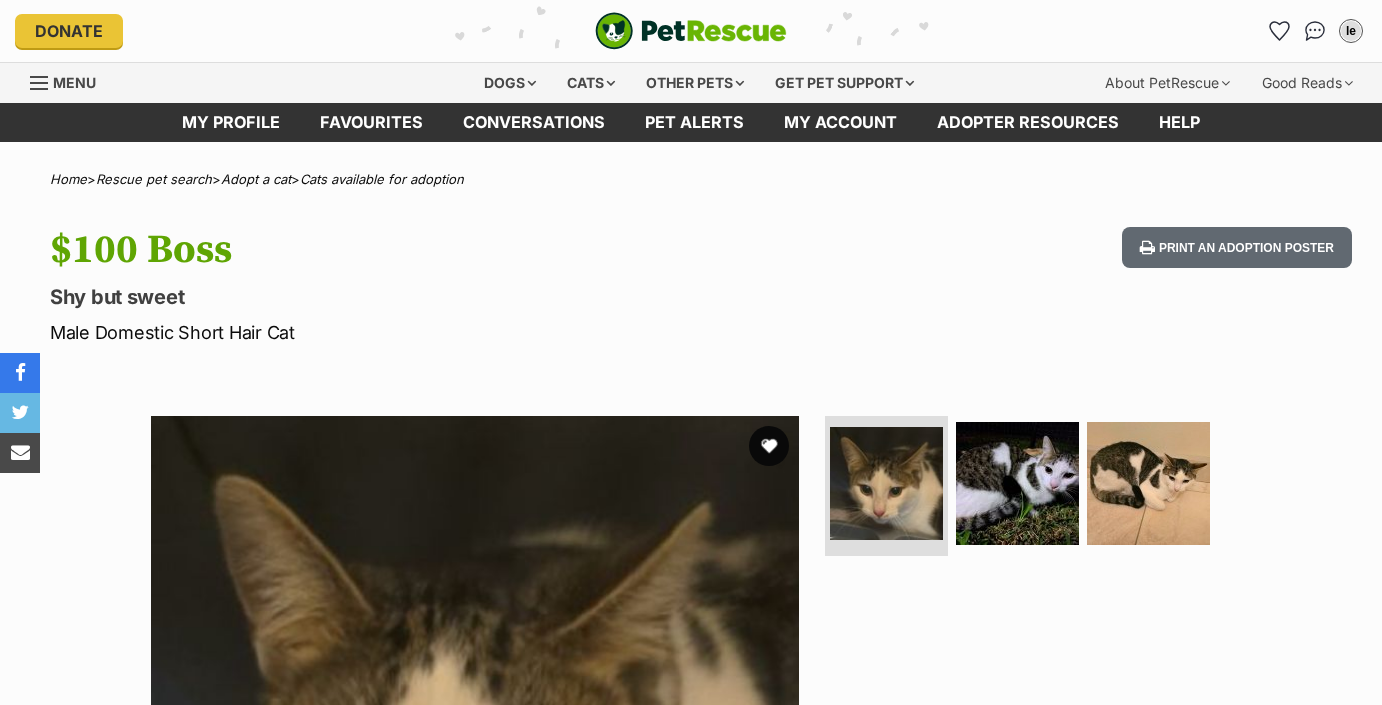 scroll, scrollTop: 0, scrollLeft: 0, axis: both 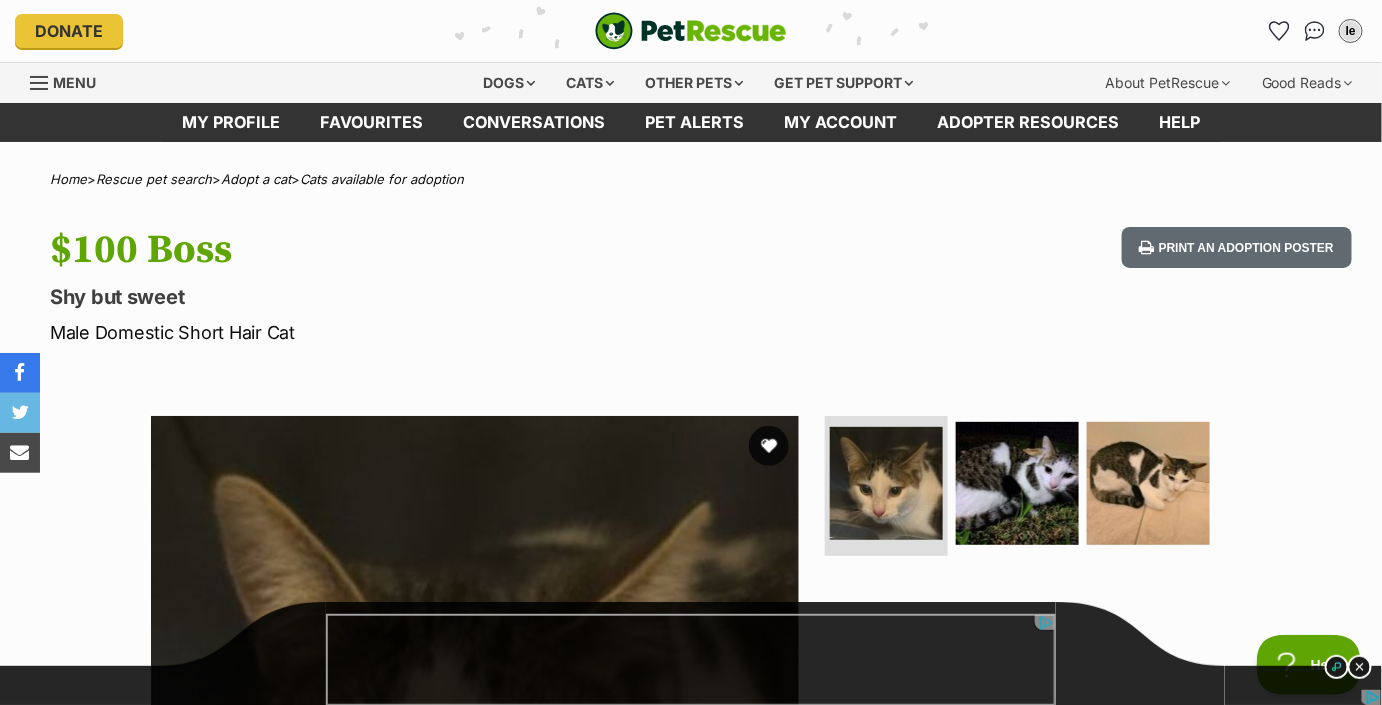 click on "Donate
PetRescue home
le
My account
le
[FIRST] [LAST]
Edit profile
Log out
Pet alerts
Pet alert matches
Account settings
Change password
Dogs
Find a dog on PetRescue
View all dogs
Browse all of the doggos looking for a home
Senior dogs
Fill their golden years with love and happiness
Bonded pets
Dogs that need to be adopted together
Dogs looking for foster care
Dogs looking for a temporary home
Dog adoption assistance
How to set up an adopter profile
A guide to setting up your account
Pet adoption tips
Tips to boost your pet search
Creating and managing pet alerts
Get notified about a pawfect match!
Do you speak dog?" at bounding box center [691, 2323] 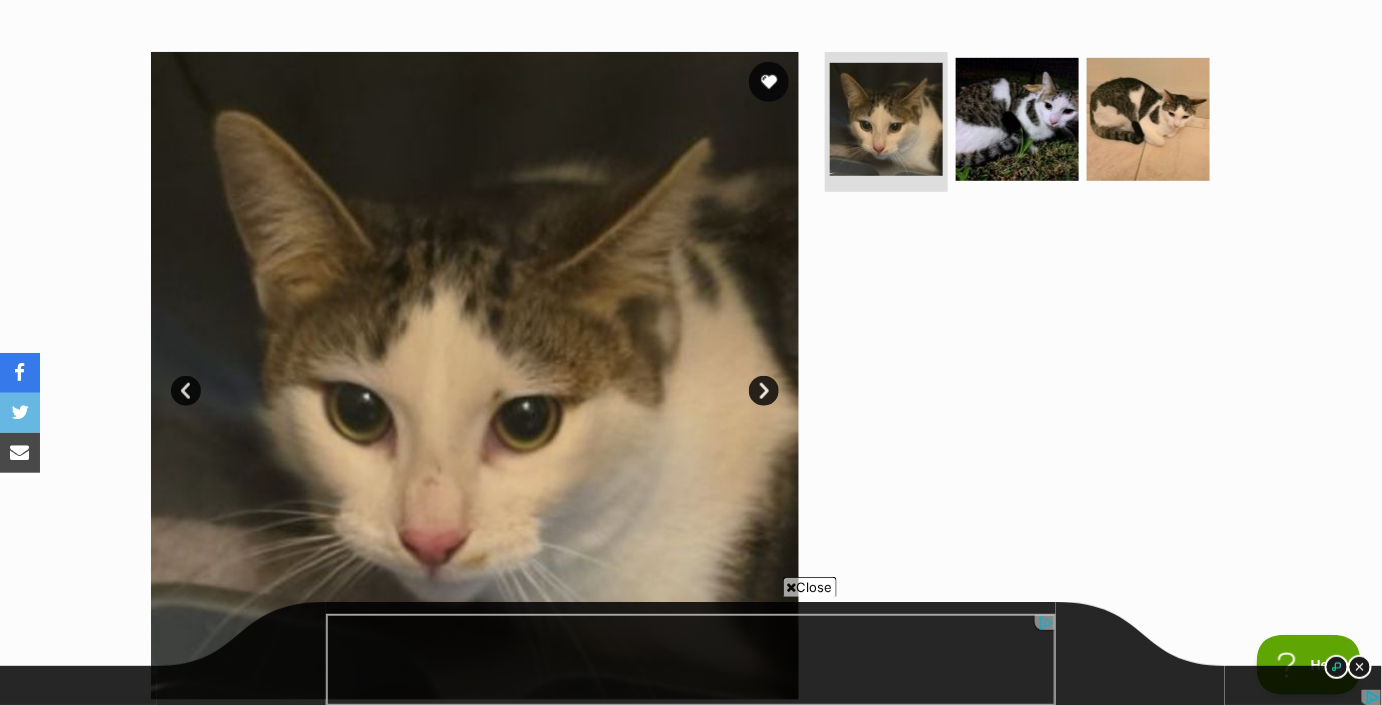 scroll, scrollTop: 371, scrollLeft: 0, axis: vertical 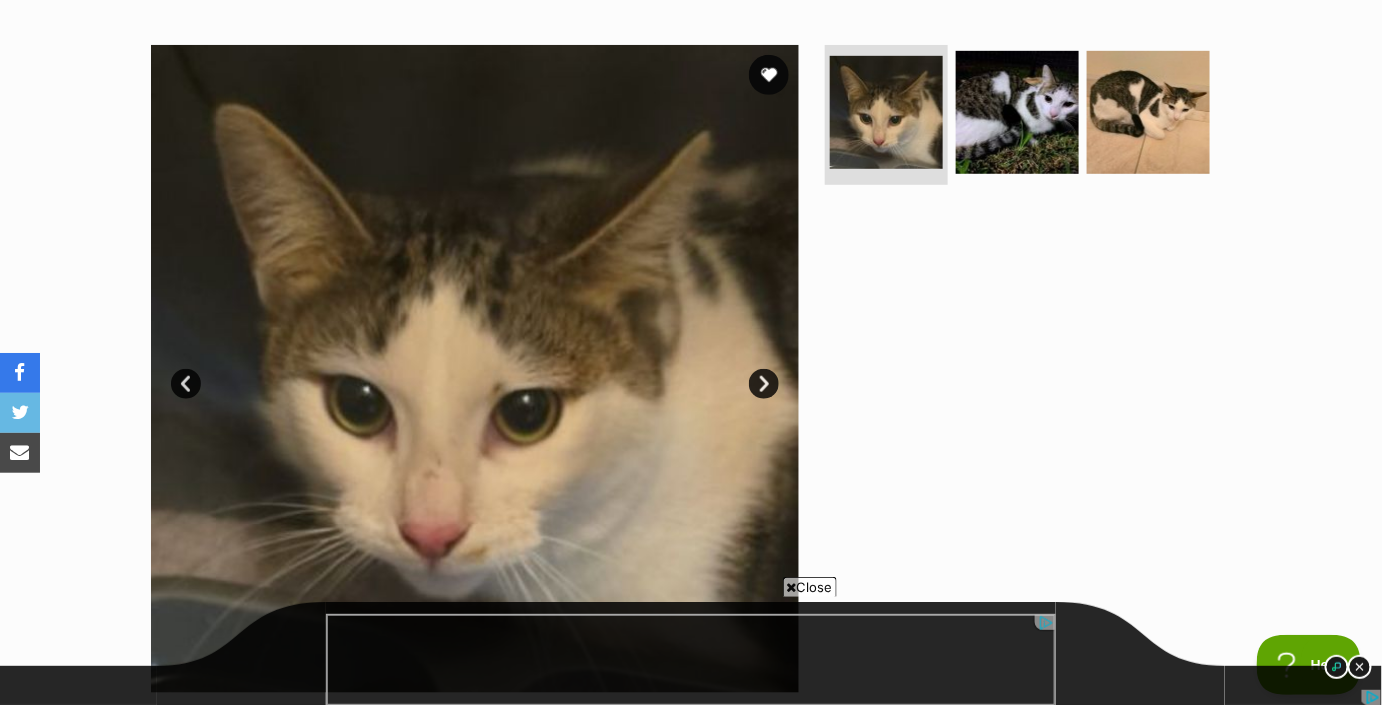 click on "Next" at bounding box center (764, 384) 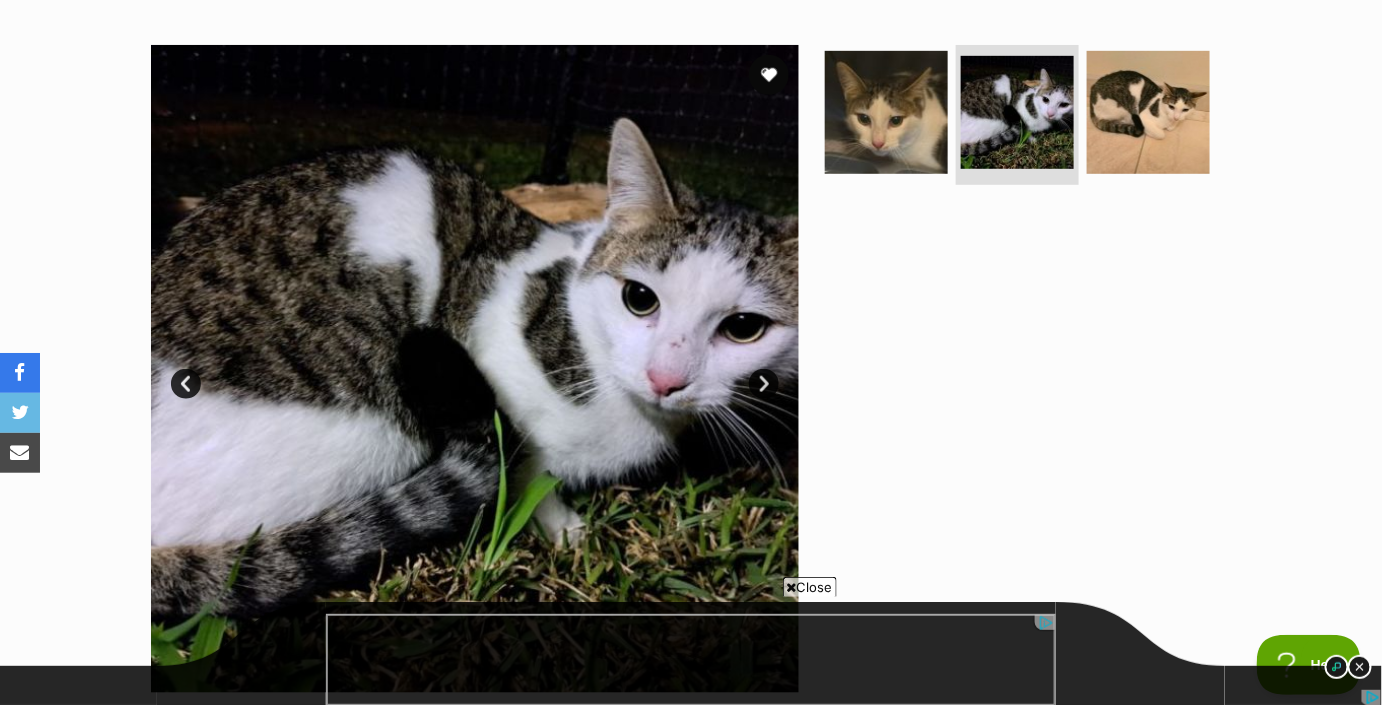 click on "Next" at bounding box center (764, 384) 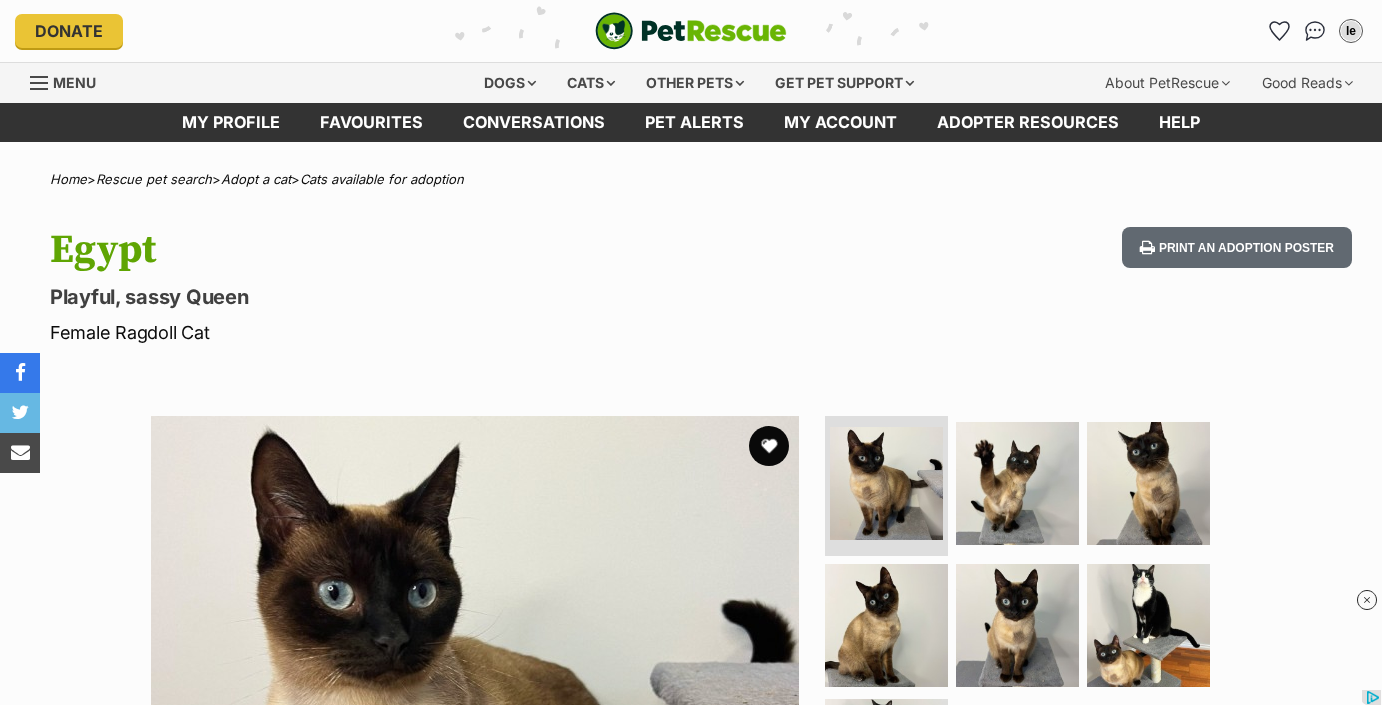 scroll, scrollTop: 0, scrollLeft: 0, axis: both 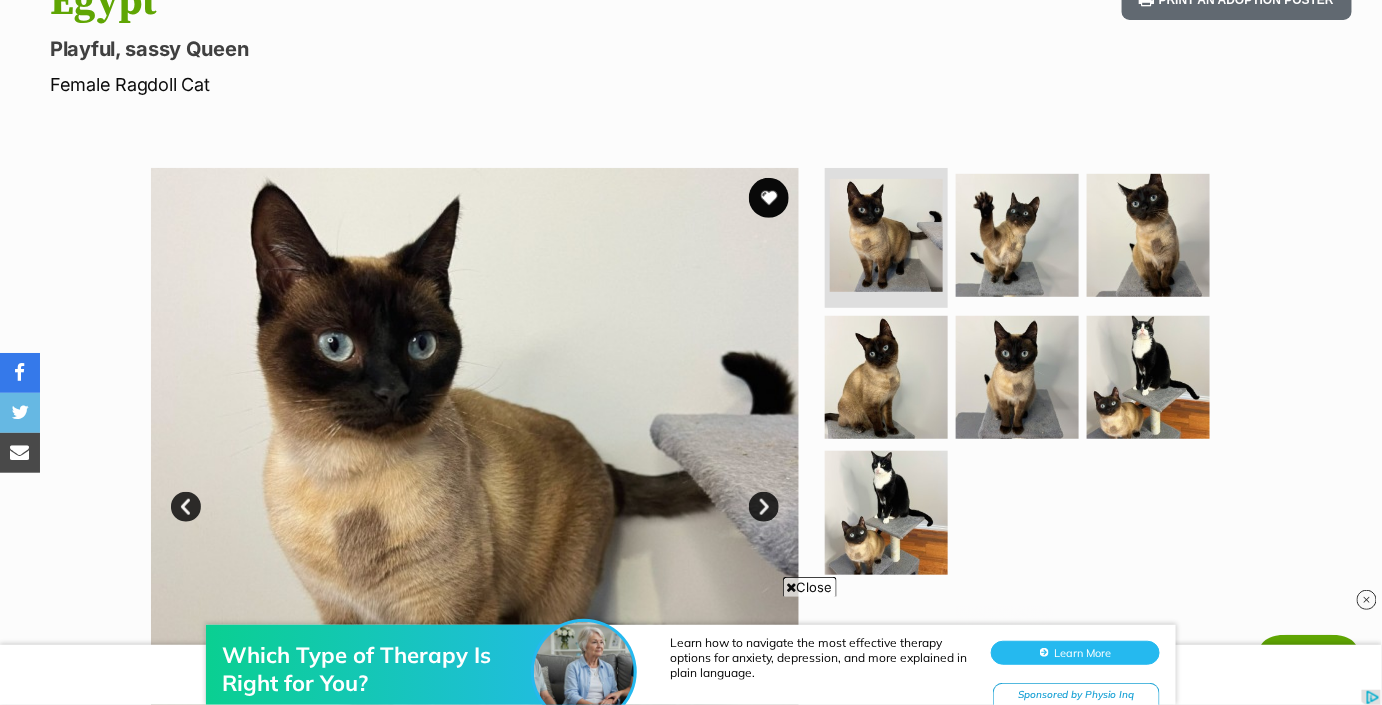 click on "Next" at bounding box center [764, 507] 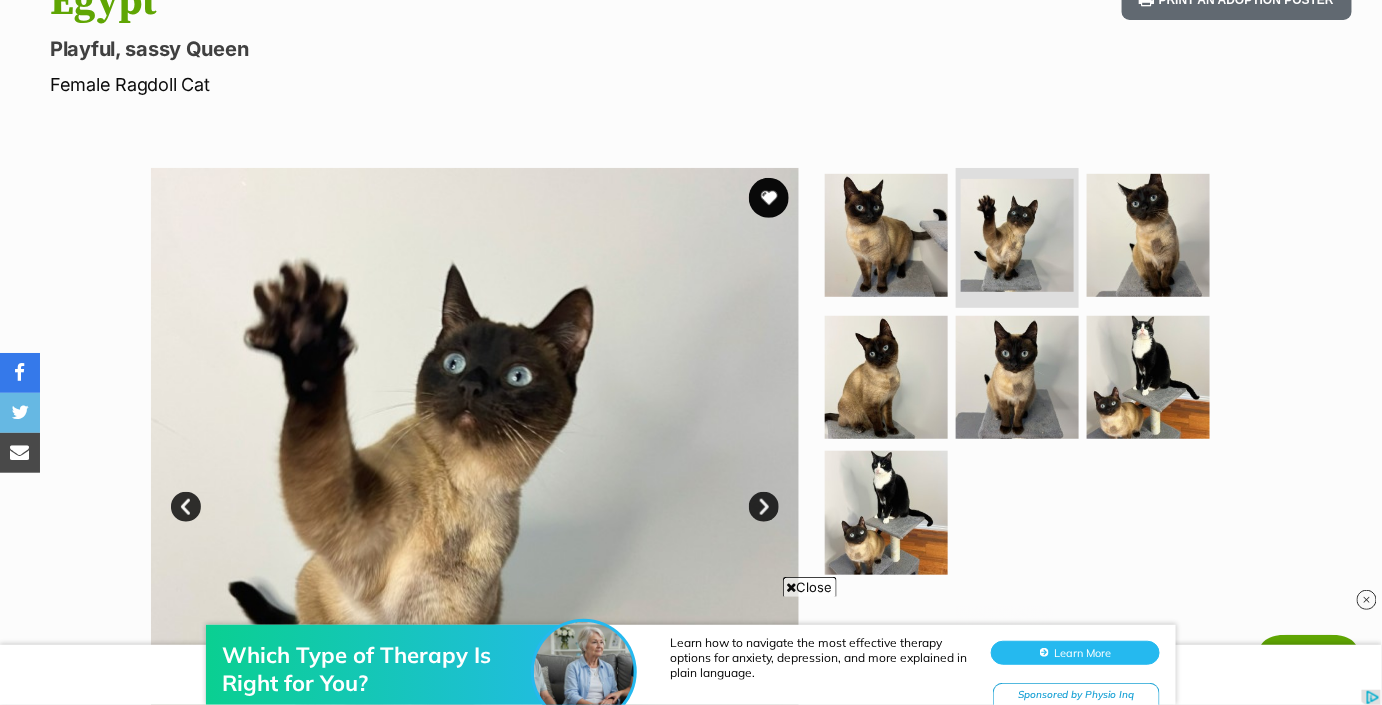 click on "Next" at bounding box center (764, 507) 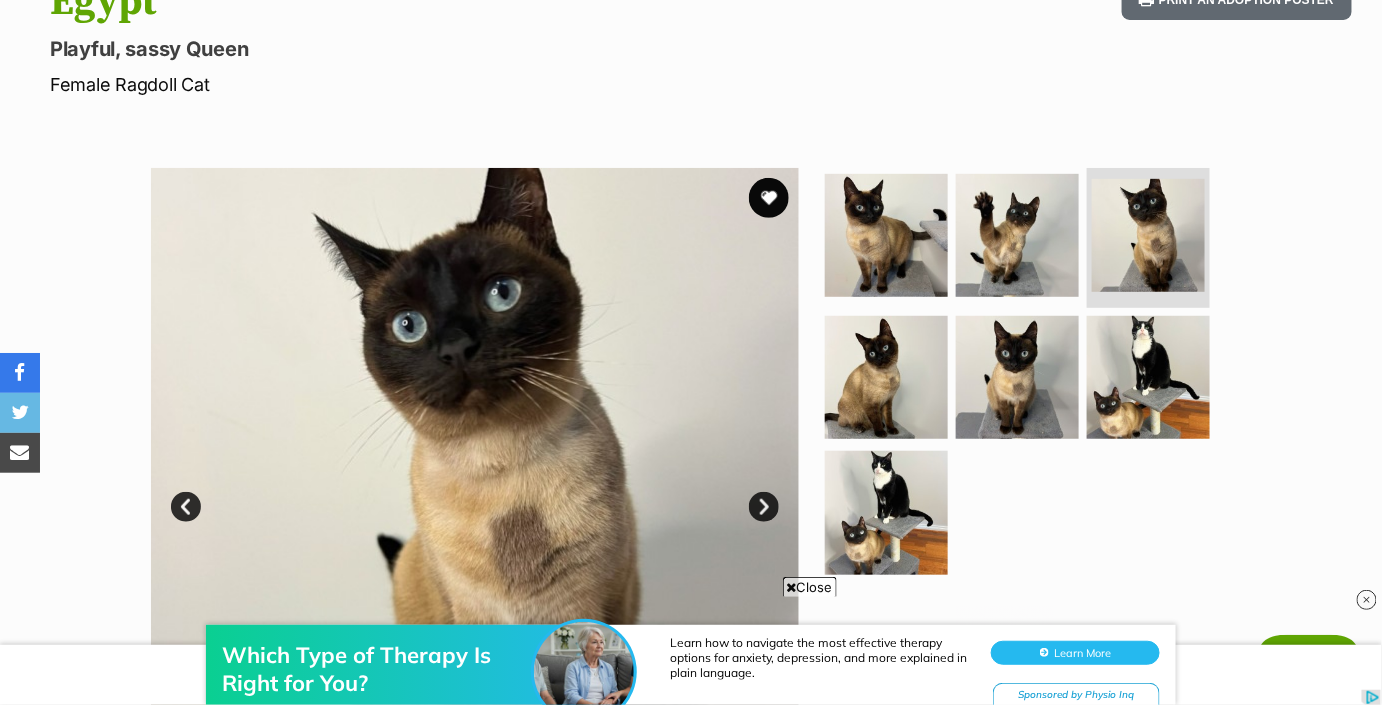 drag, startPoint x: 758, startPoint y: 496, endPoint x: 757, endPoint y: 507, distance: 11.045361 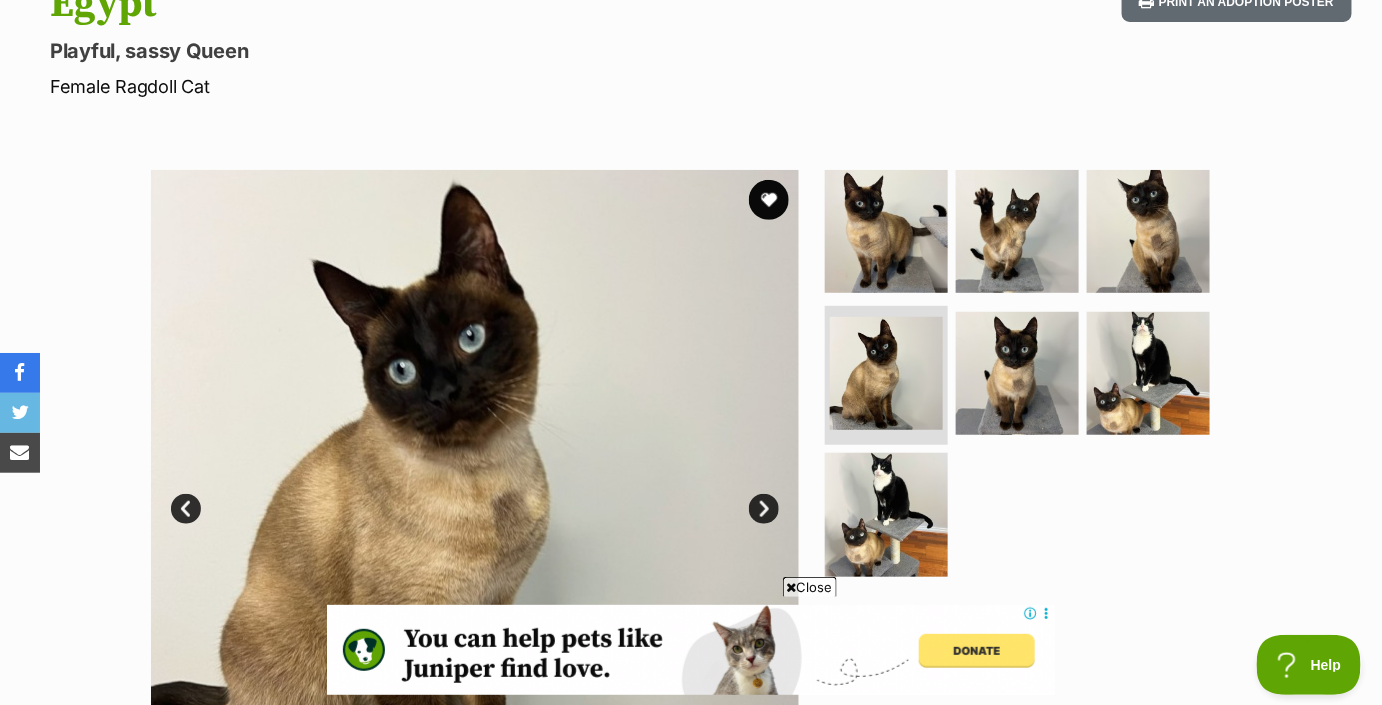scroll, scrollTop: 207, scrollLeft: 0, axis: vertical 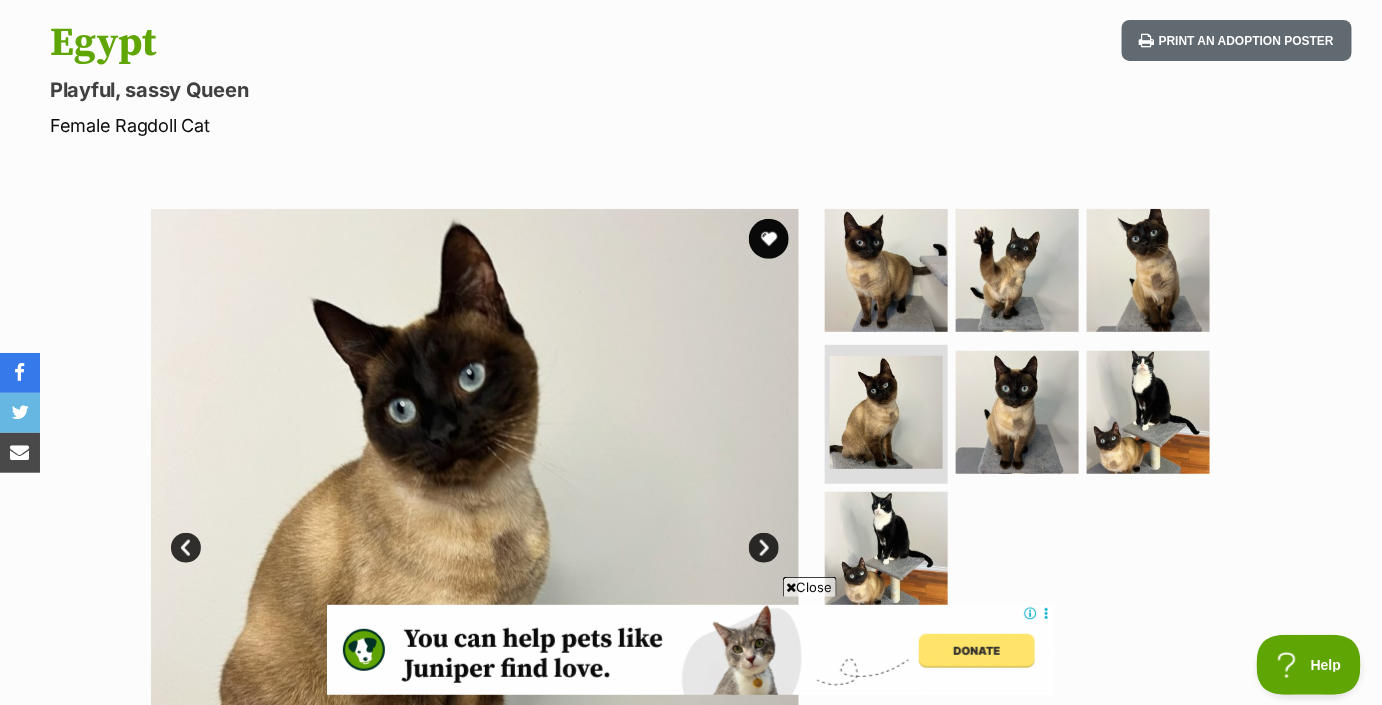 click at bounding box center (475, 533) 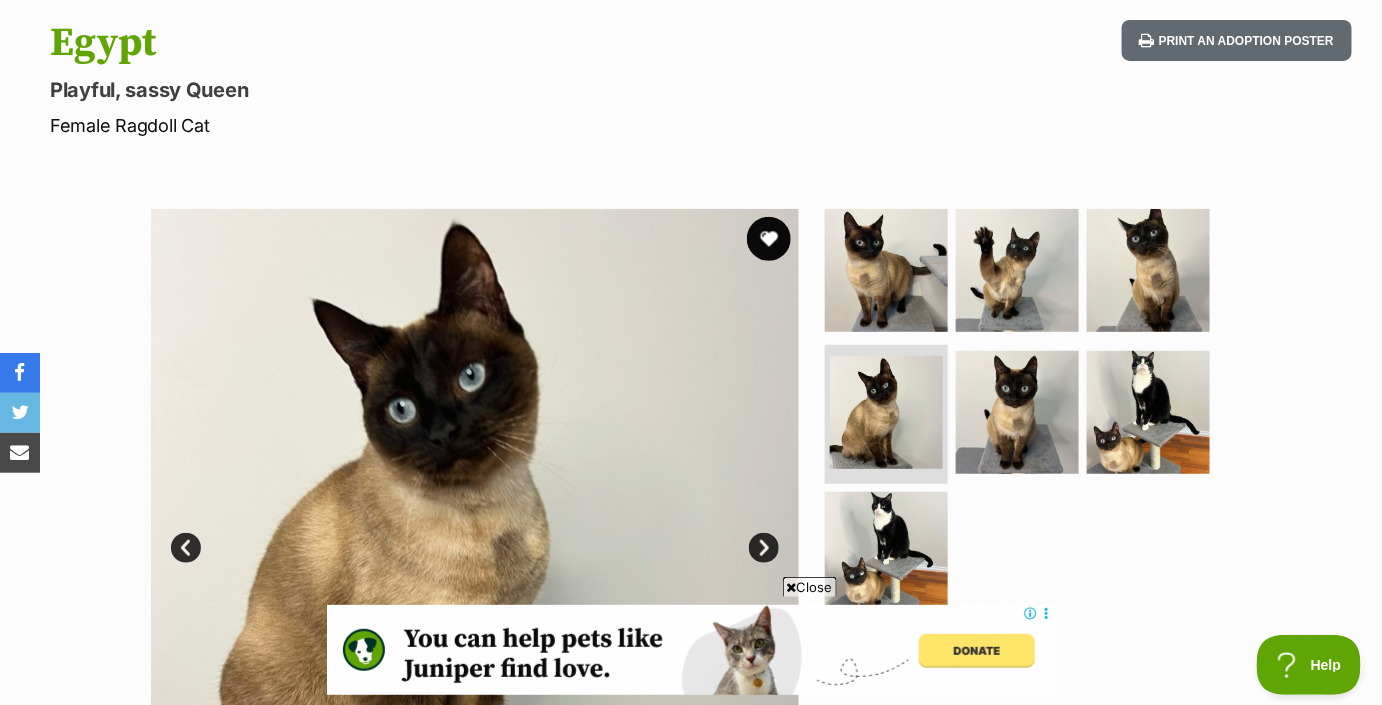 click at bounding box center (769, 239) 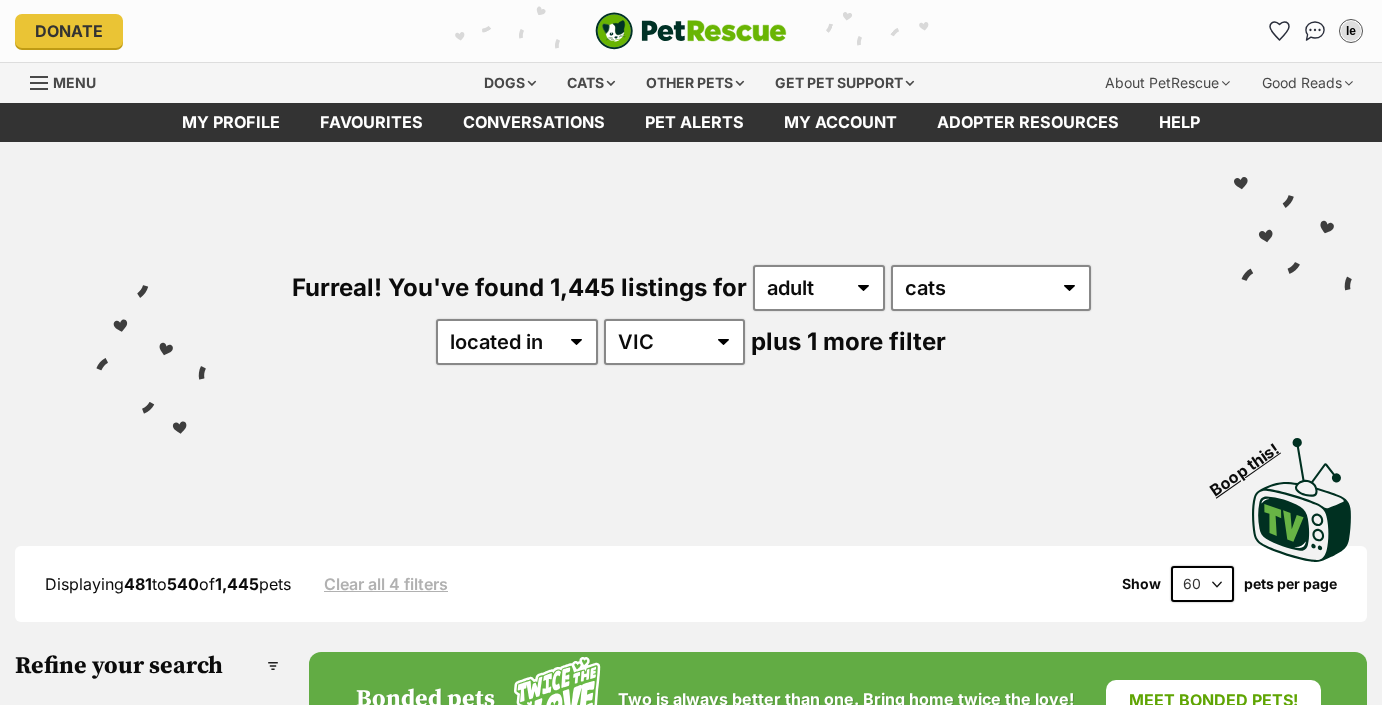 scroll, scrollTop: 0, scrollLeft: 0, axis: both 